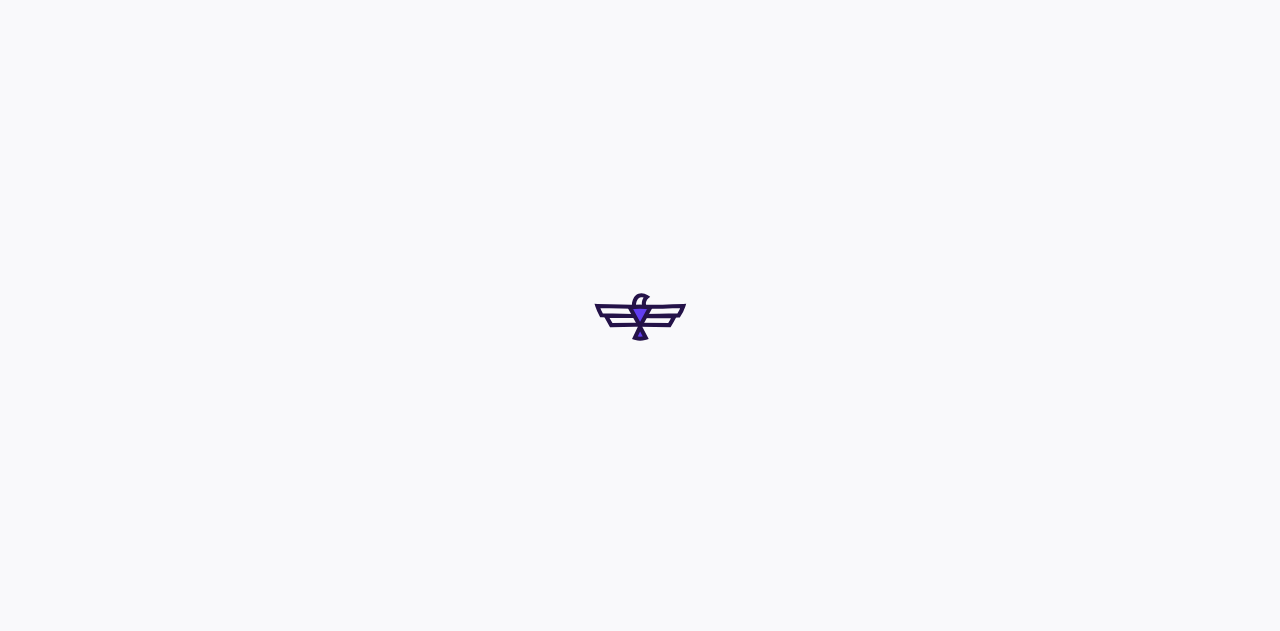 scroll, scrollTop: 0, scrollLeft: 0, axis: both 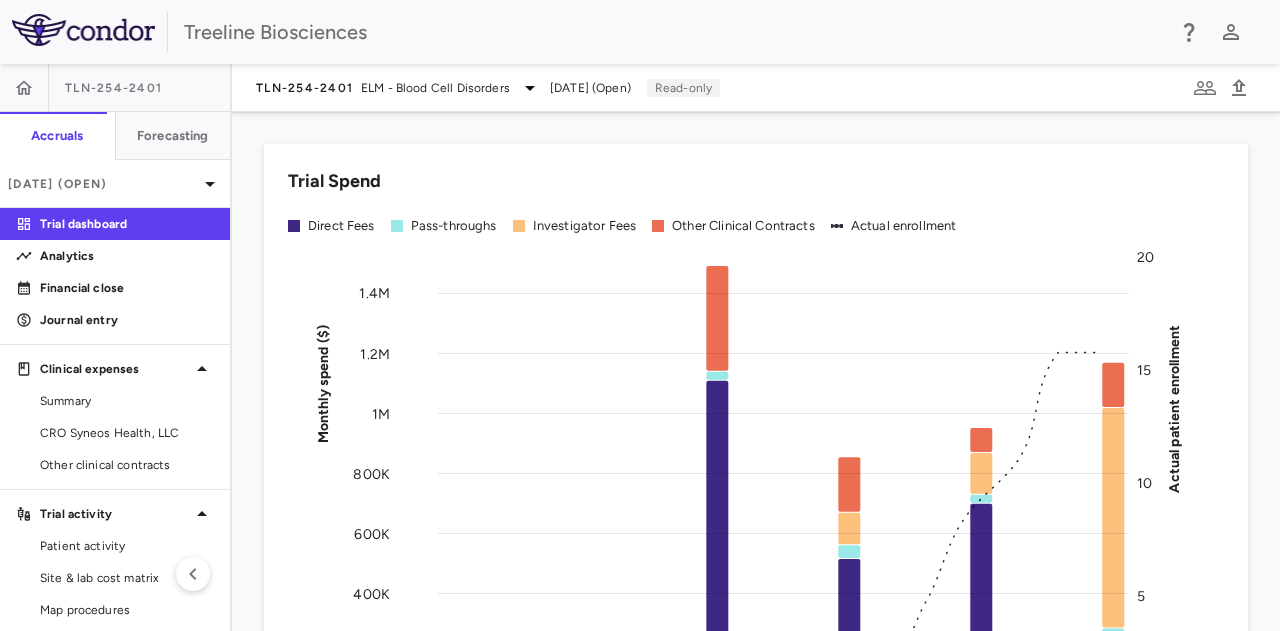 click at bounding box center [83, 30] 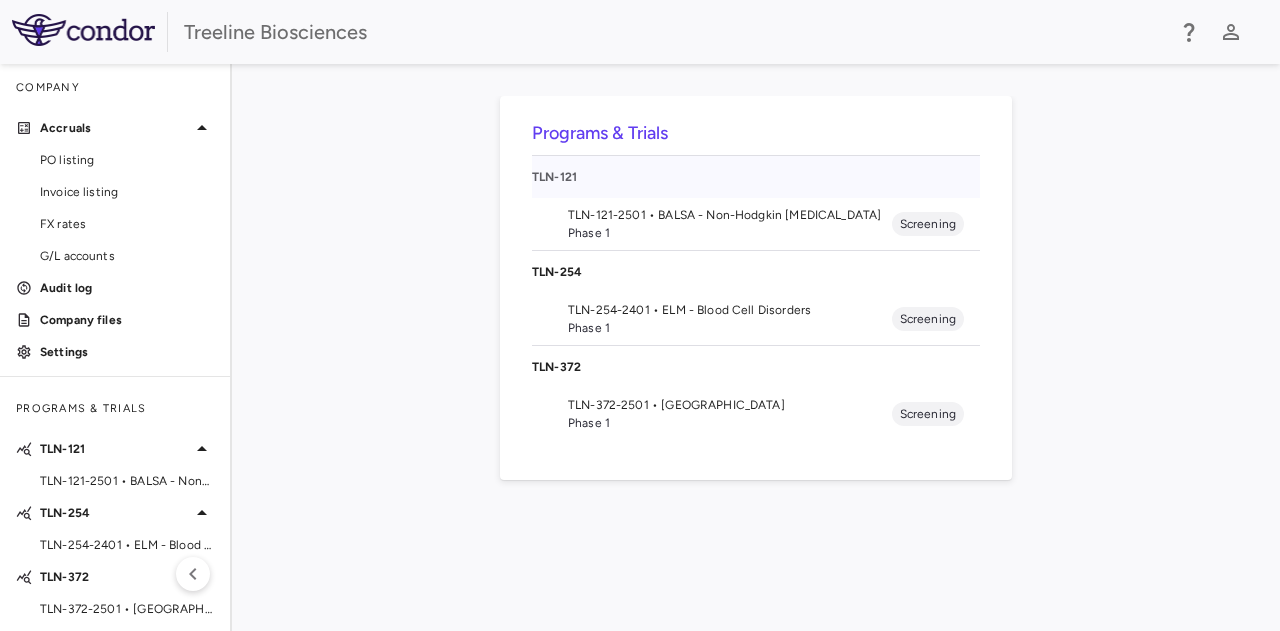click on "TLN-121" at bounding box center (756, 177) 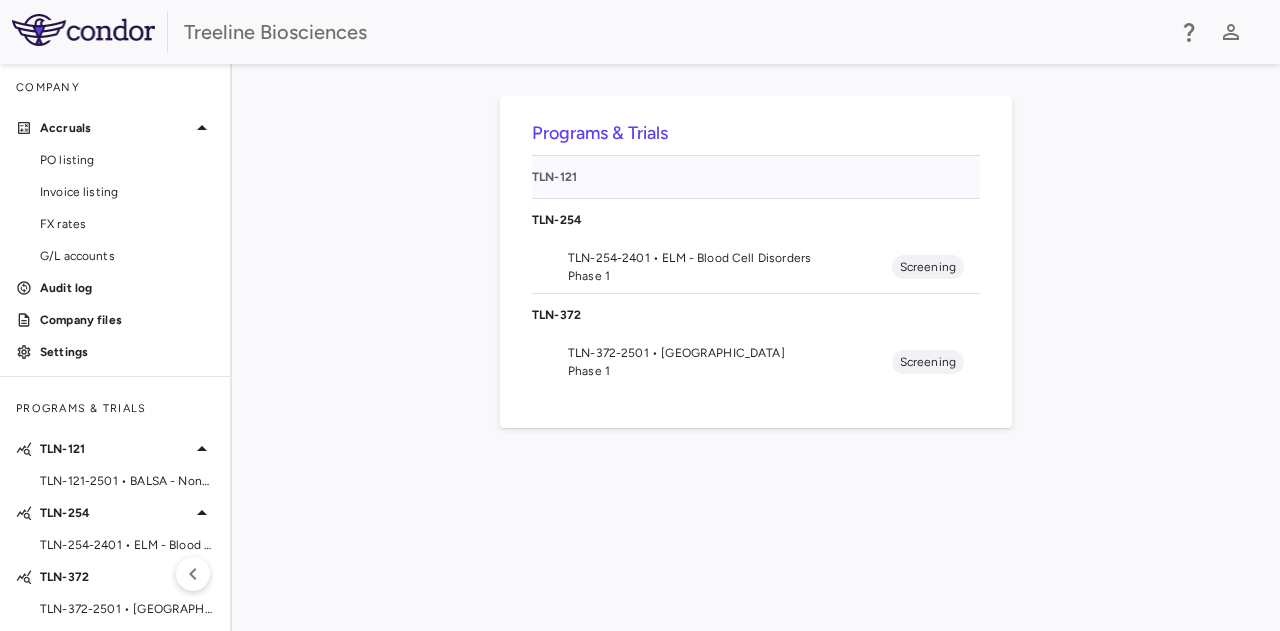 click on "TLN-121" at bounding box center (756, 177) 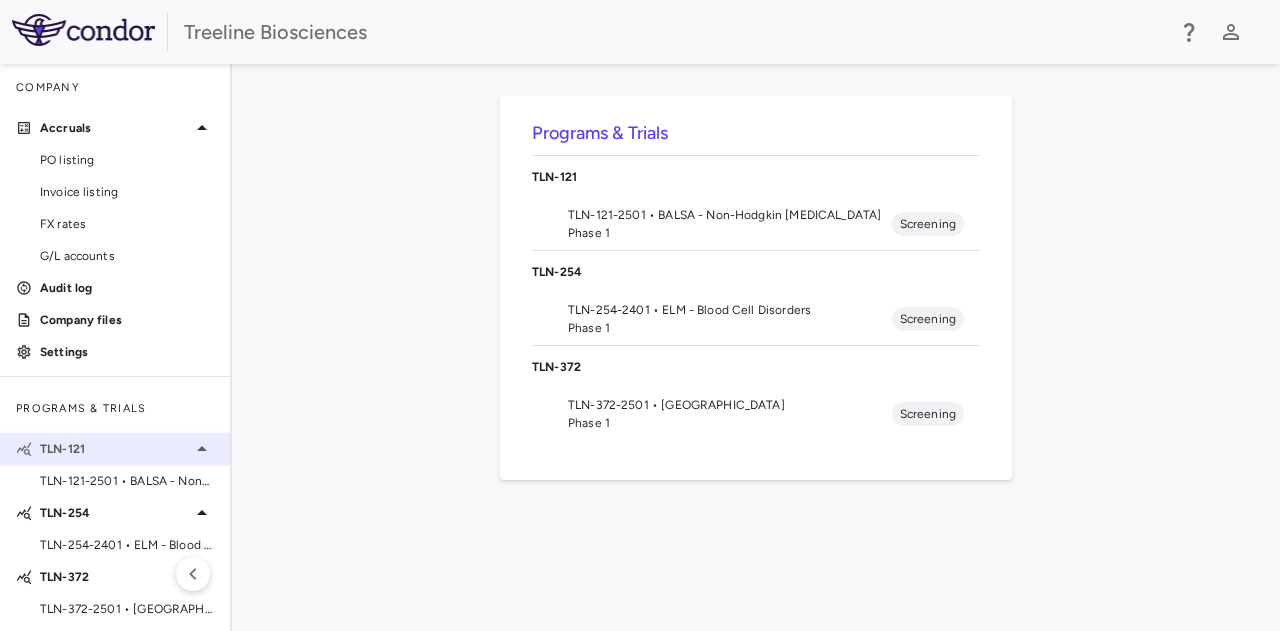 click on "TLN-121" at bounding box center (115, 449) 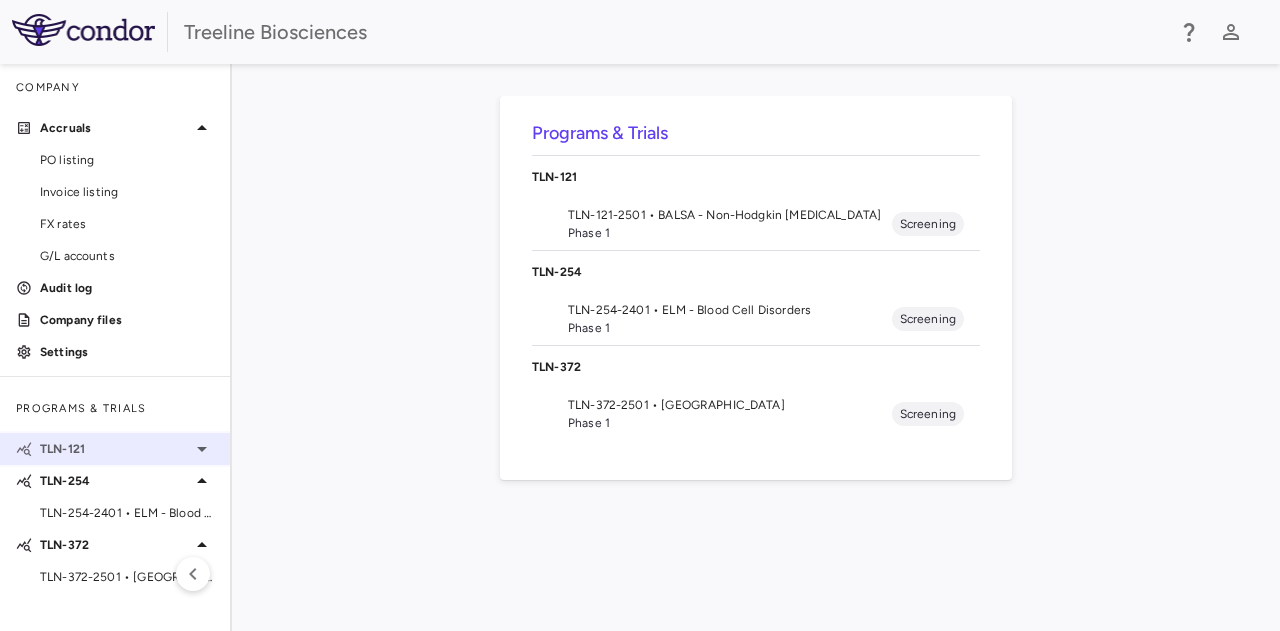click on "TLN-121" at bounding box center (115, 449) 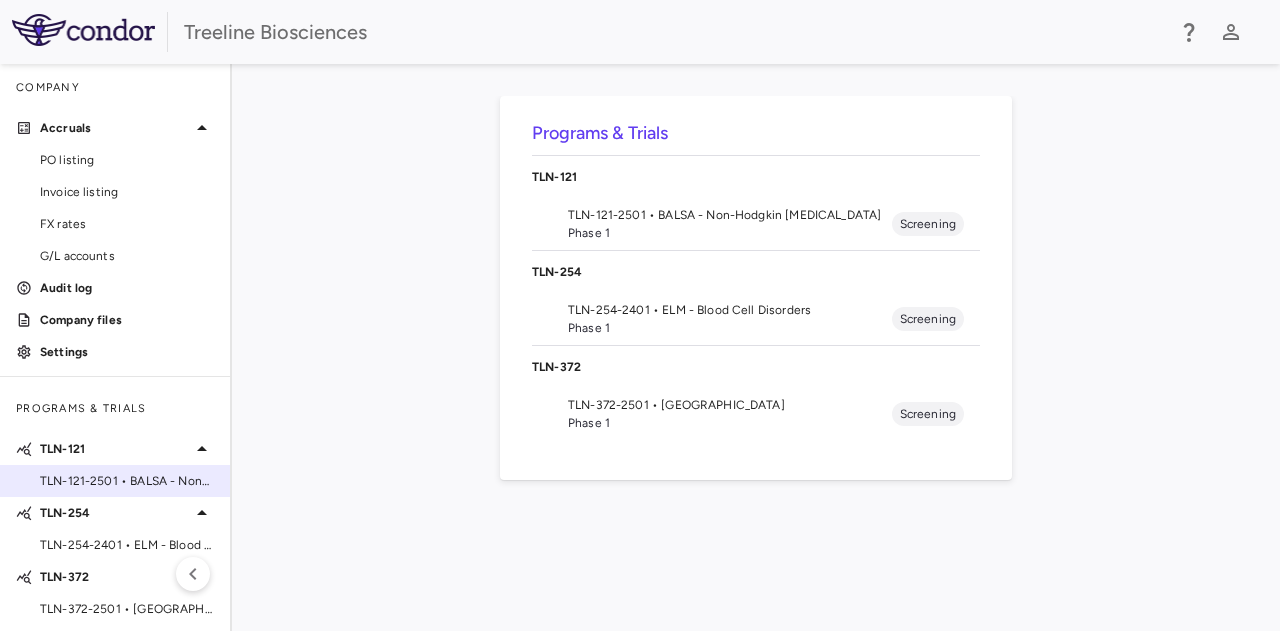 click on "TLN-121-2501 • BALSA - Non-Hodgkin [MEDICAL_DATA]" at bounding box center (127, 481) 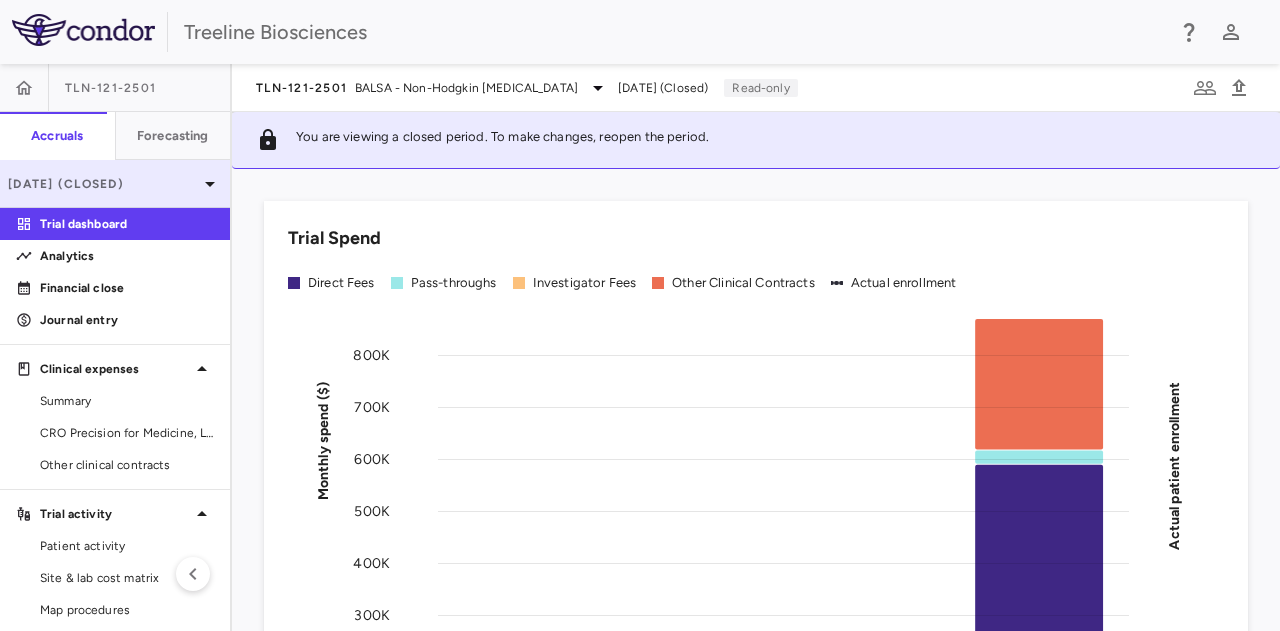 click 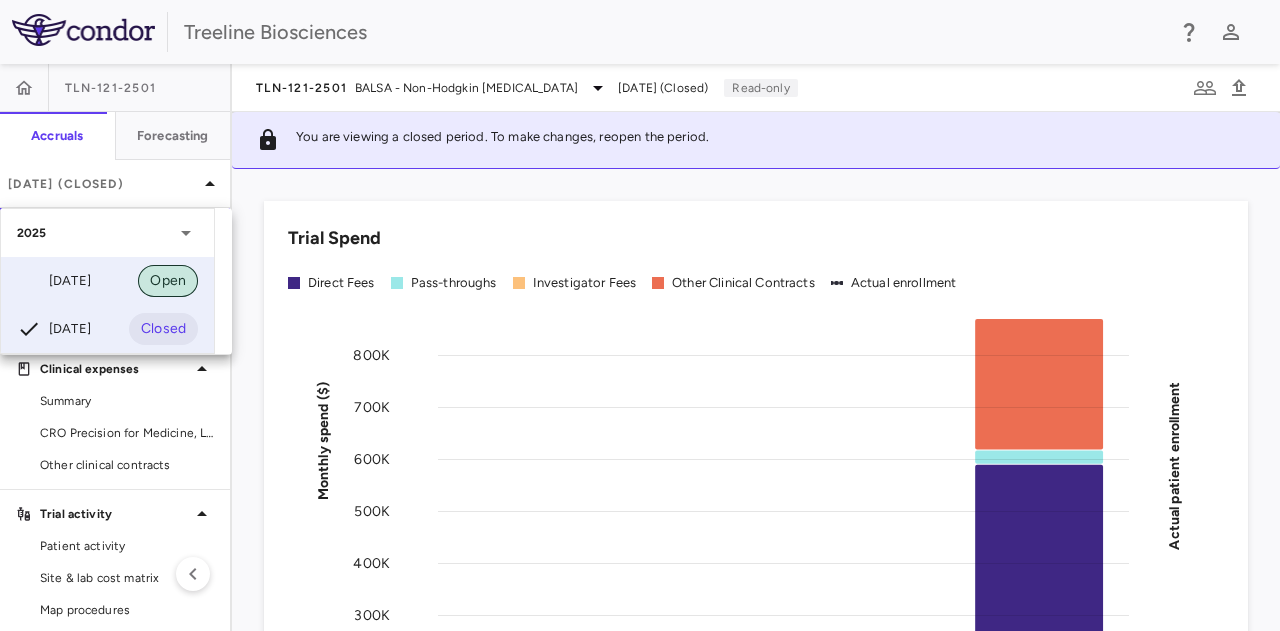 click on "Open" at bounding box center (168, 281) 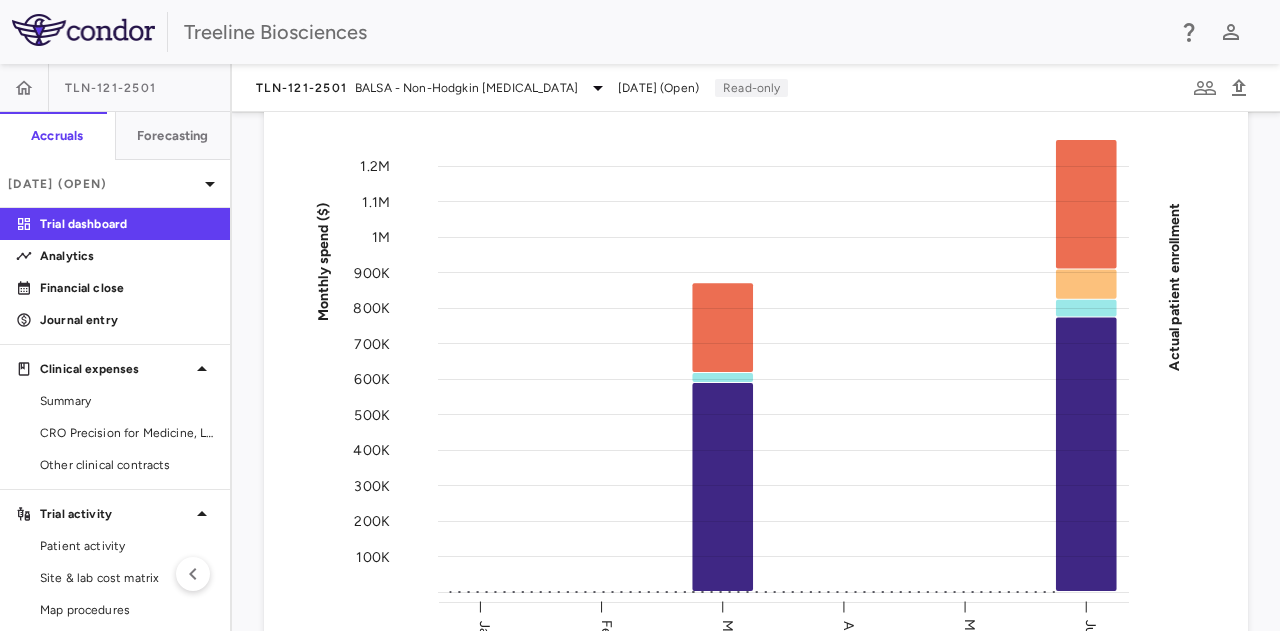 scroll, scrollTop: 121, scrollLeft: 0, axis: vertical 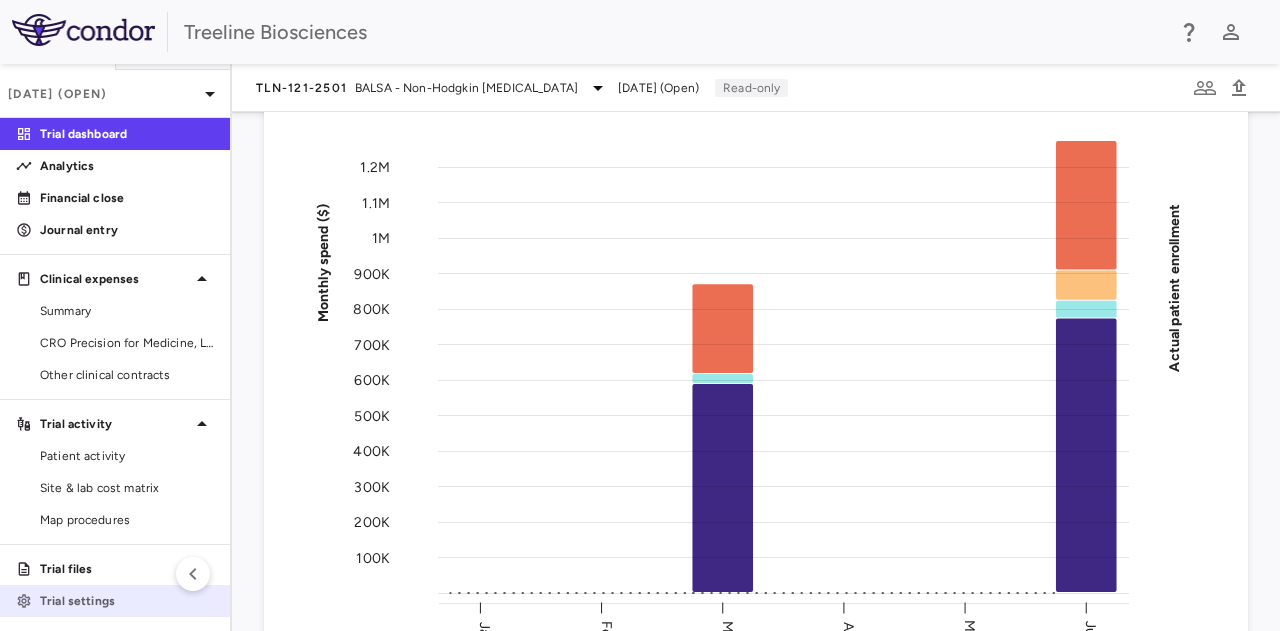 click on "Trial settings" at bounding box center (127, 601) 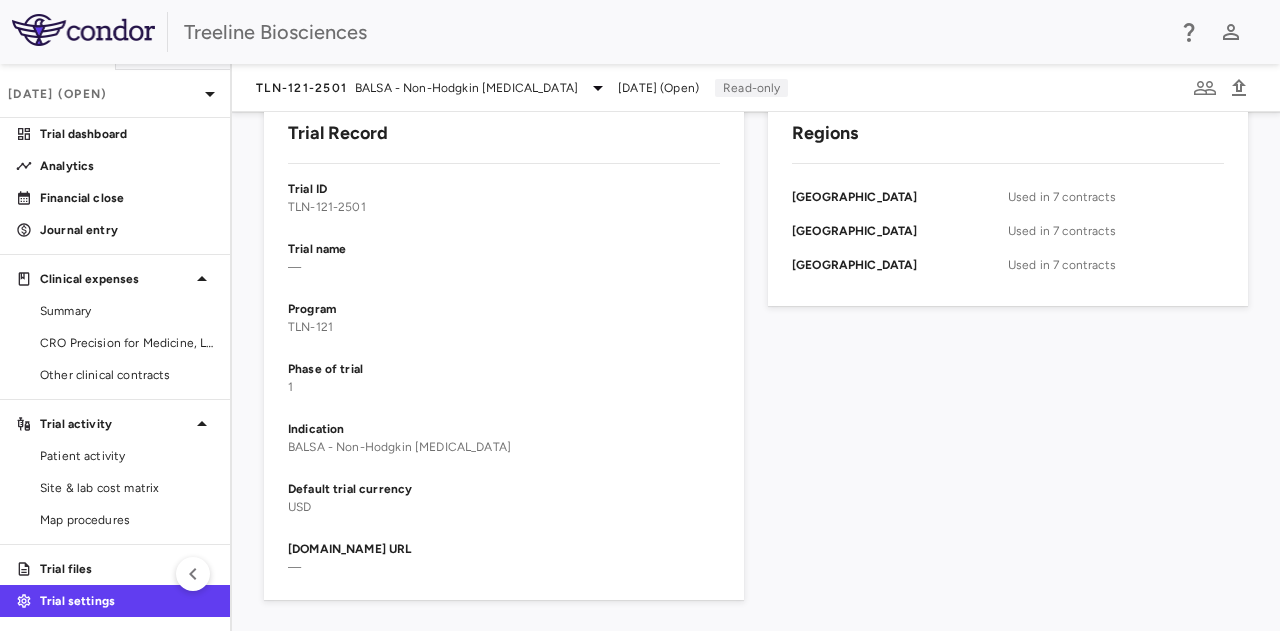 scroll, scrollTop: 0, scrollLeft: 0, axis: both 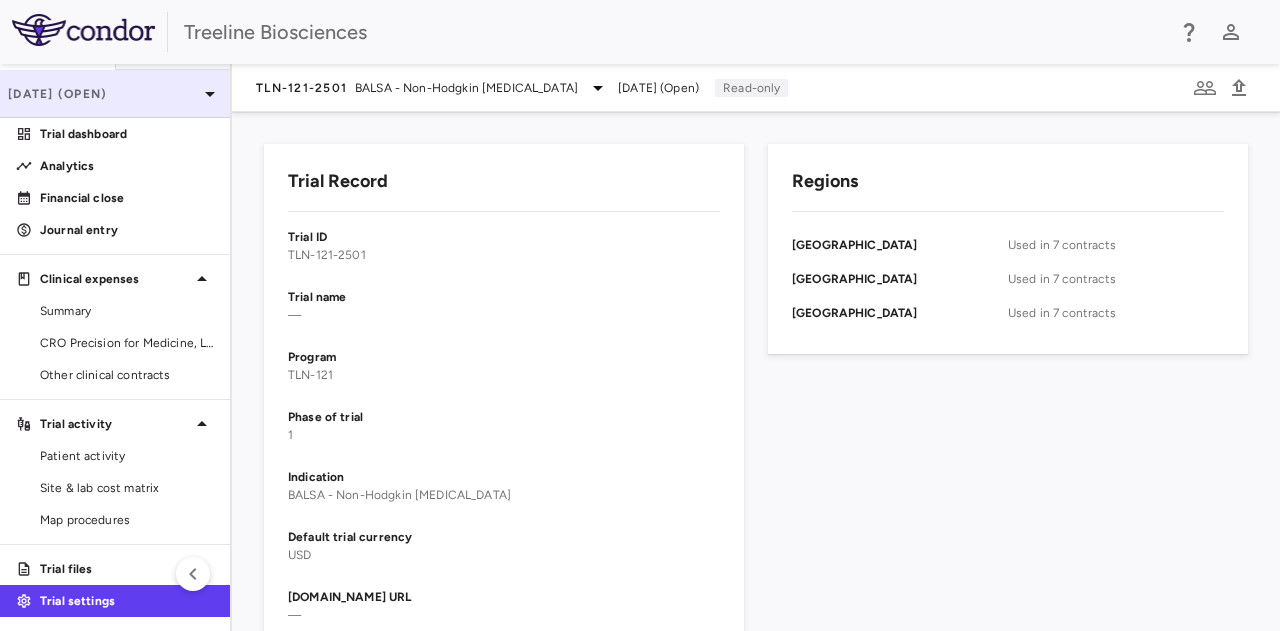 click on "[DATE] (Open)" at bounding box center (103, 94) 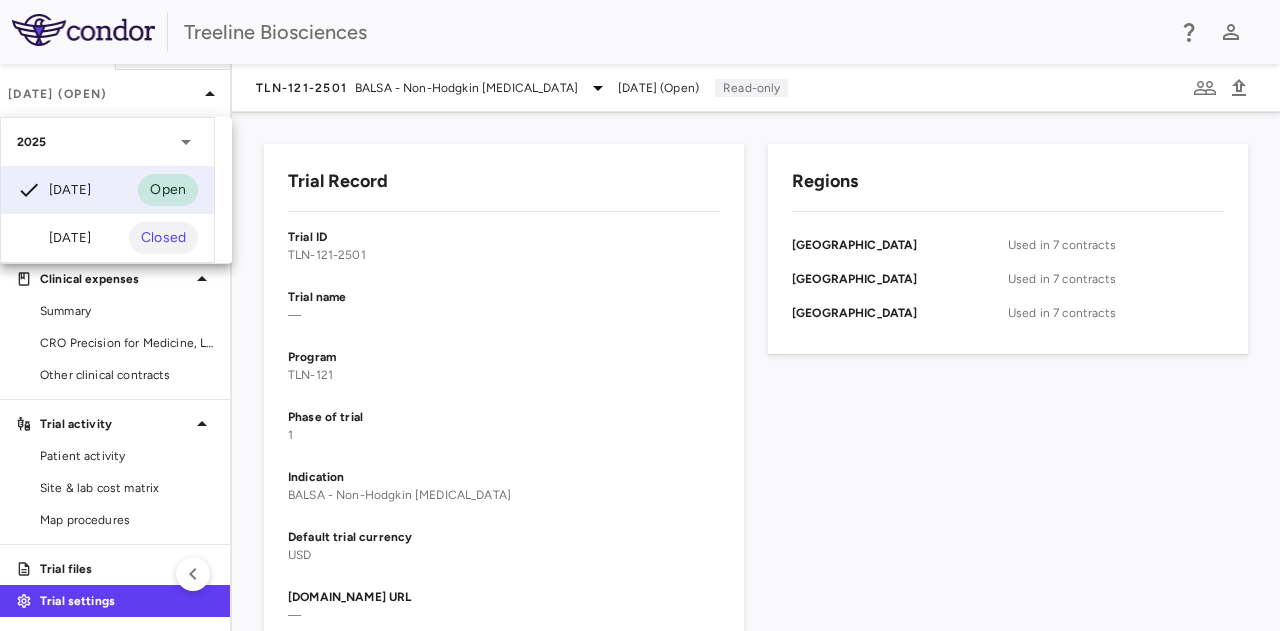 click at bounding box center (640, 315) 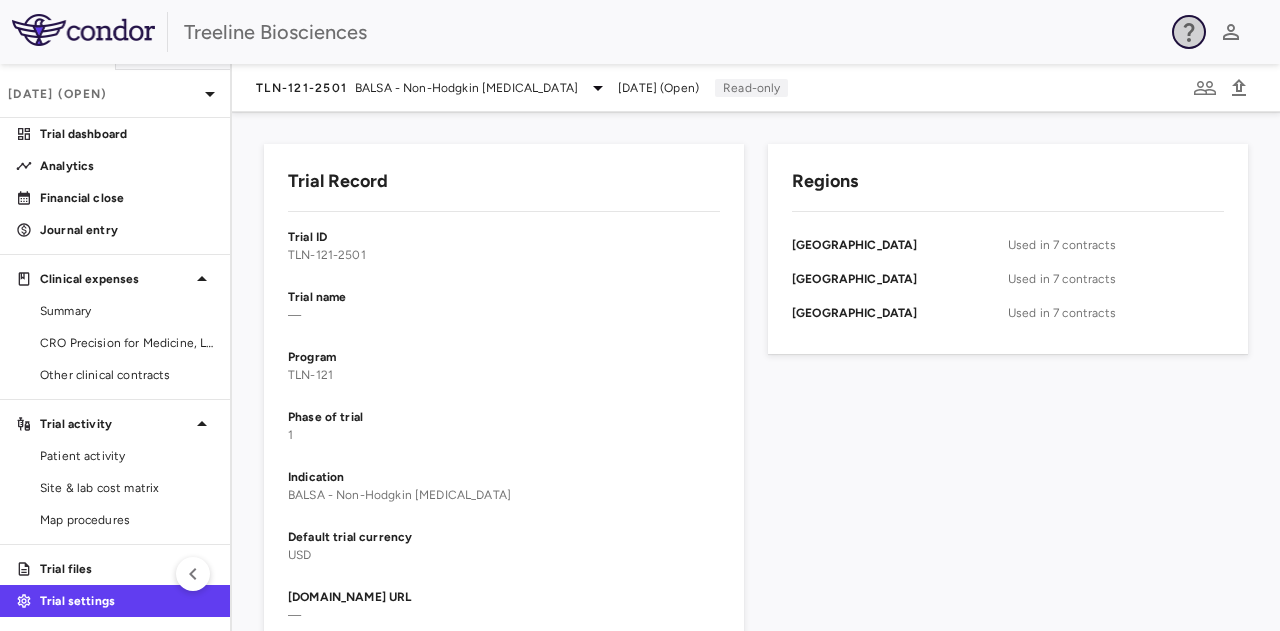 click 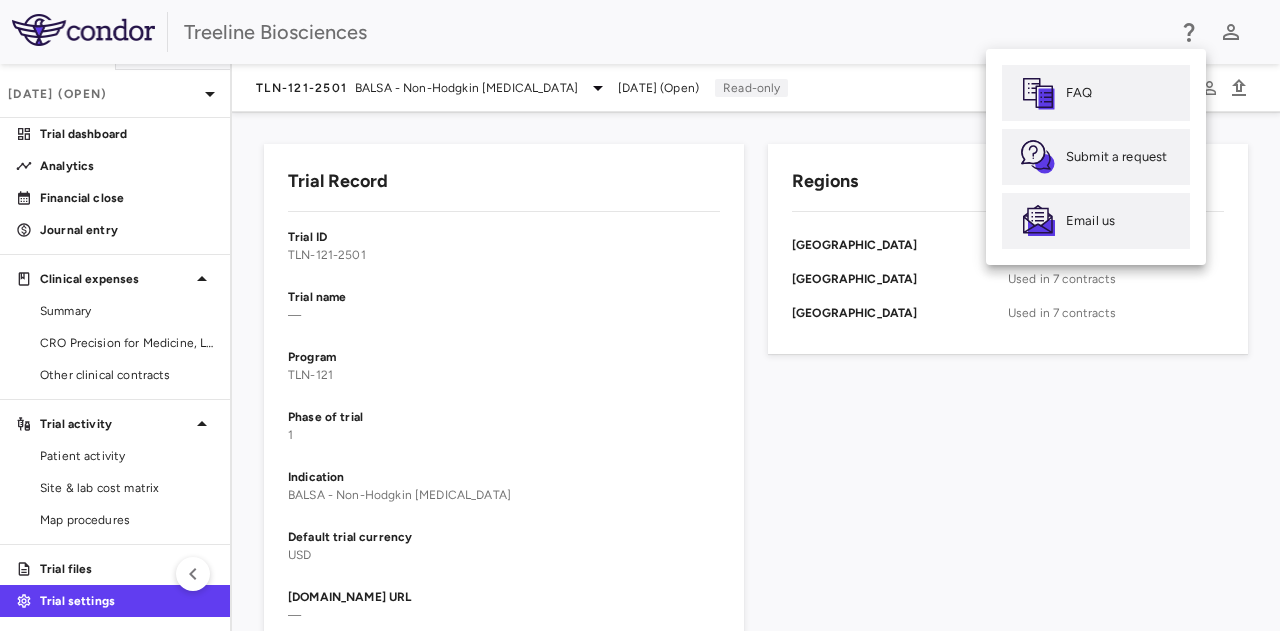click at bounding box center [640, 315] 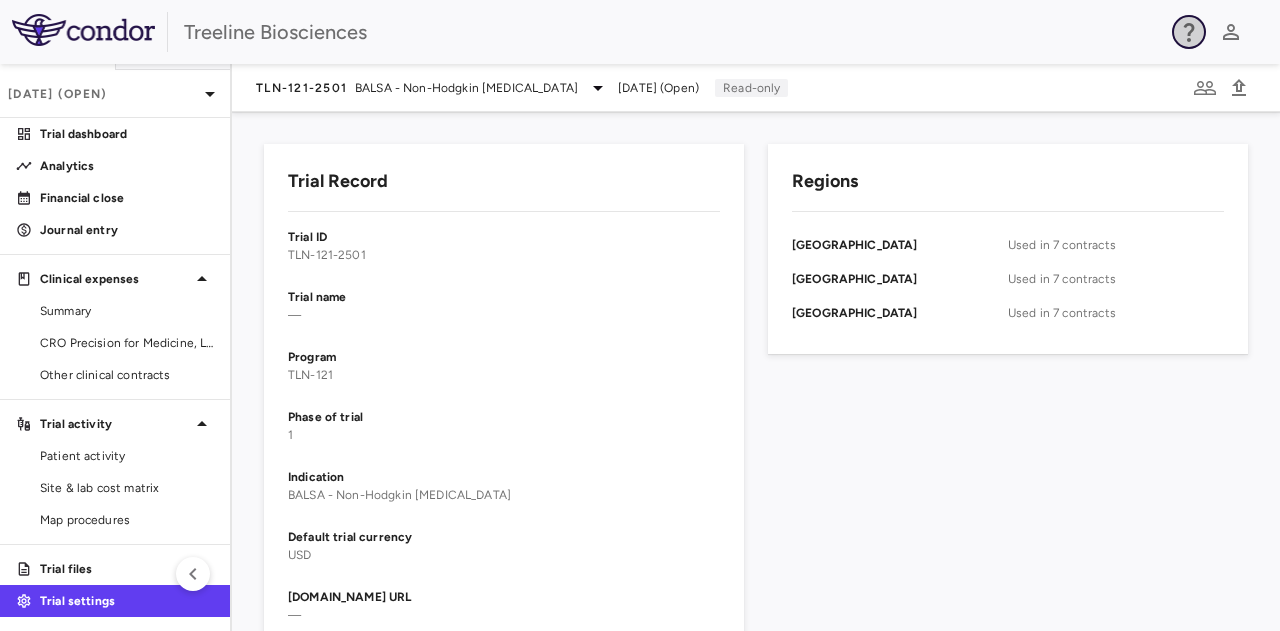 click 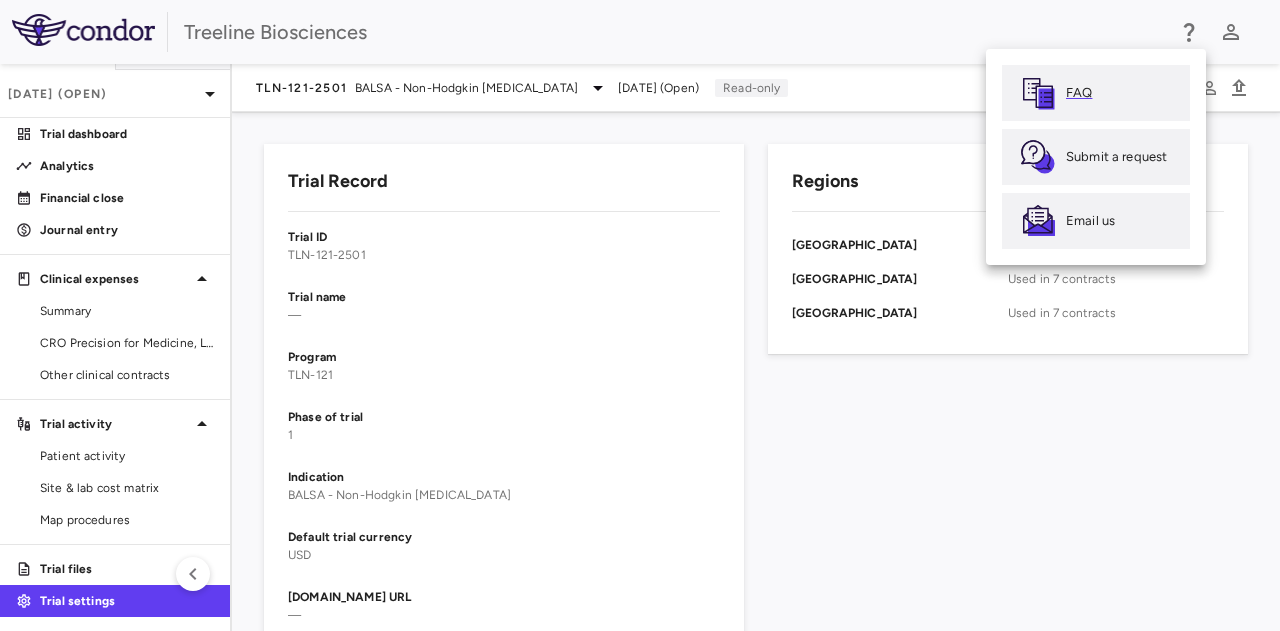 click on "FAQ" at bounding box center (1079, 93) 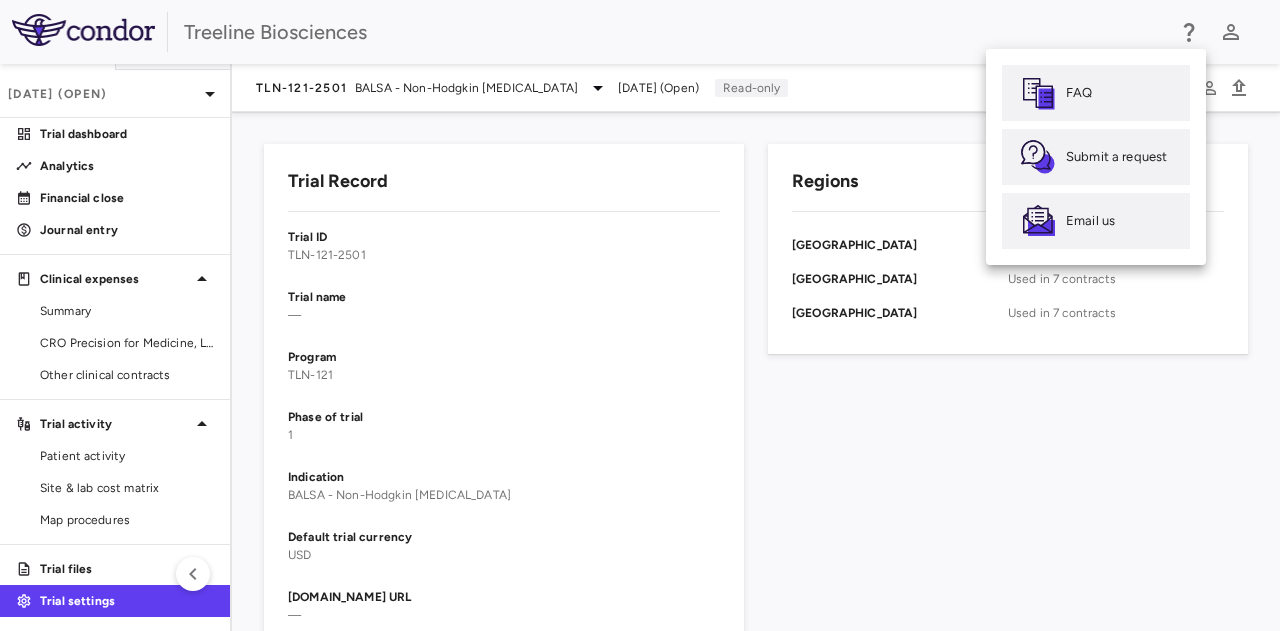 click at bounding box center (640, 315) 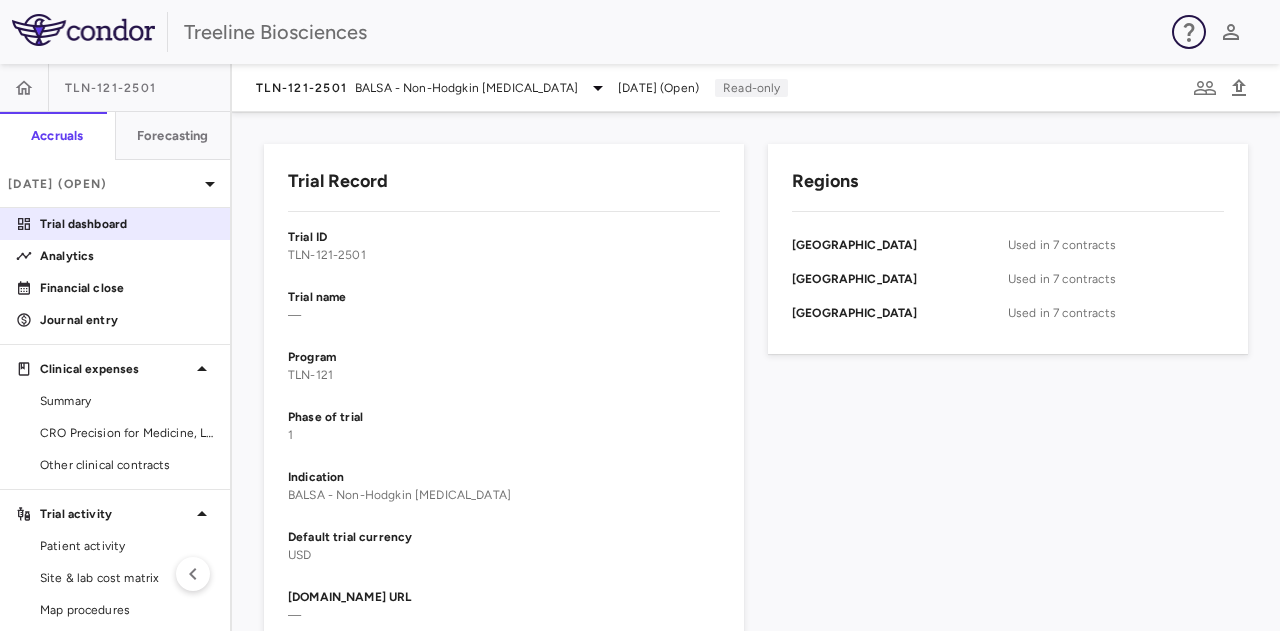 scroll, scrollTop: 0, scrollLeft: 0, axis: both 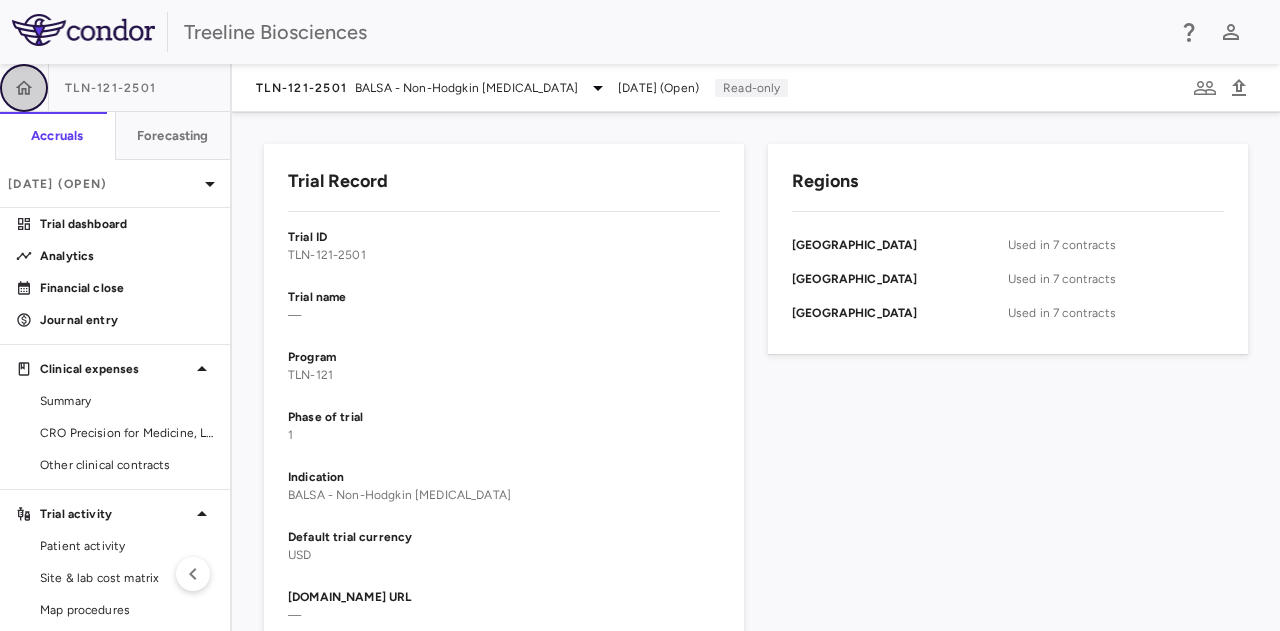 click 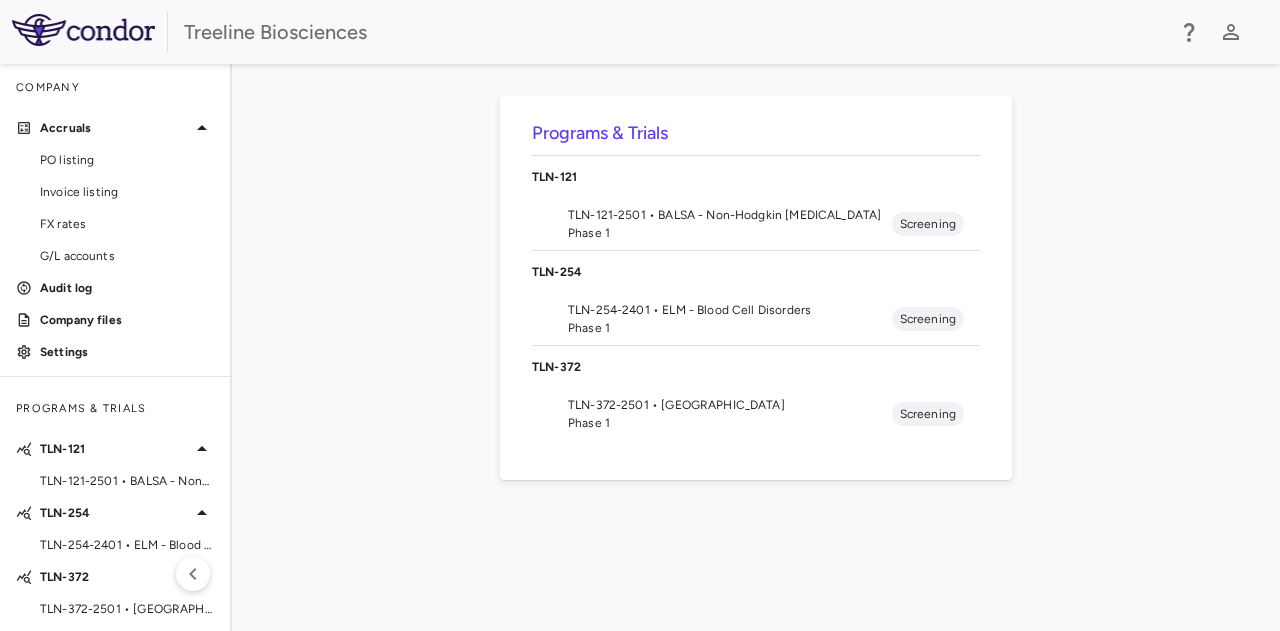 click on "Company" at bounding box center (115, 88) 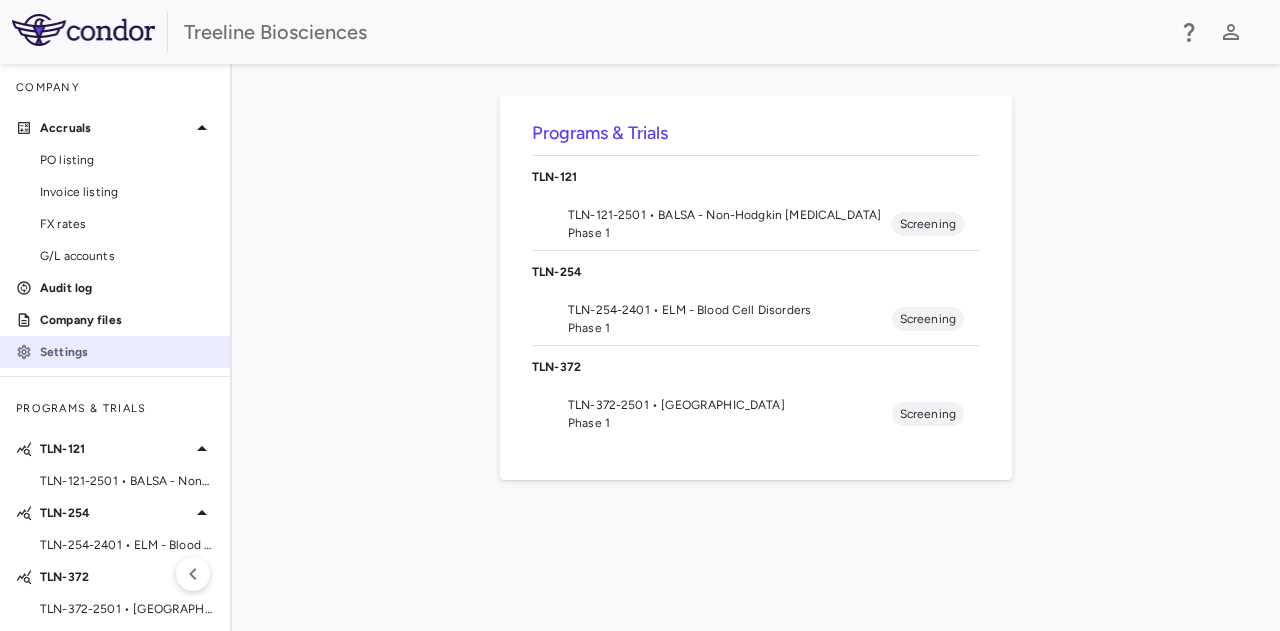 click on "Settings" at bounding box center (127, 352) 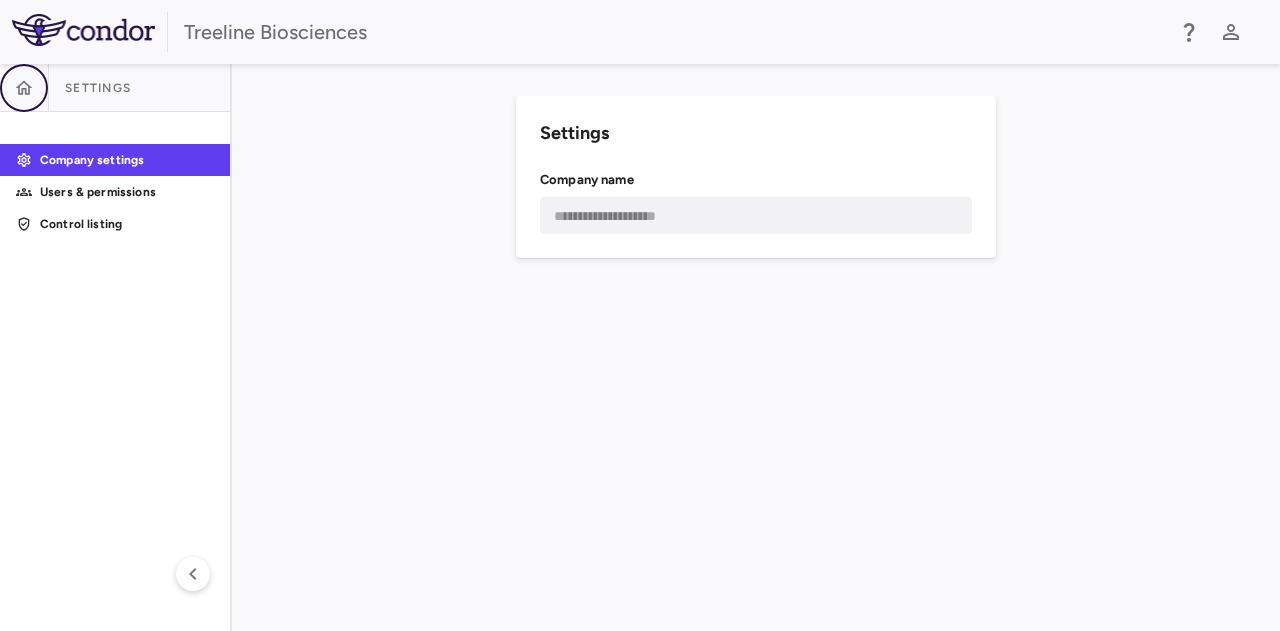 click 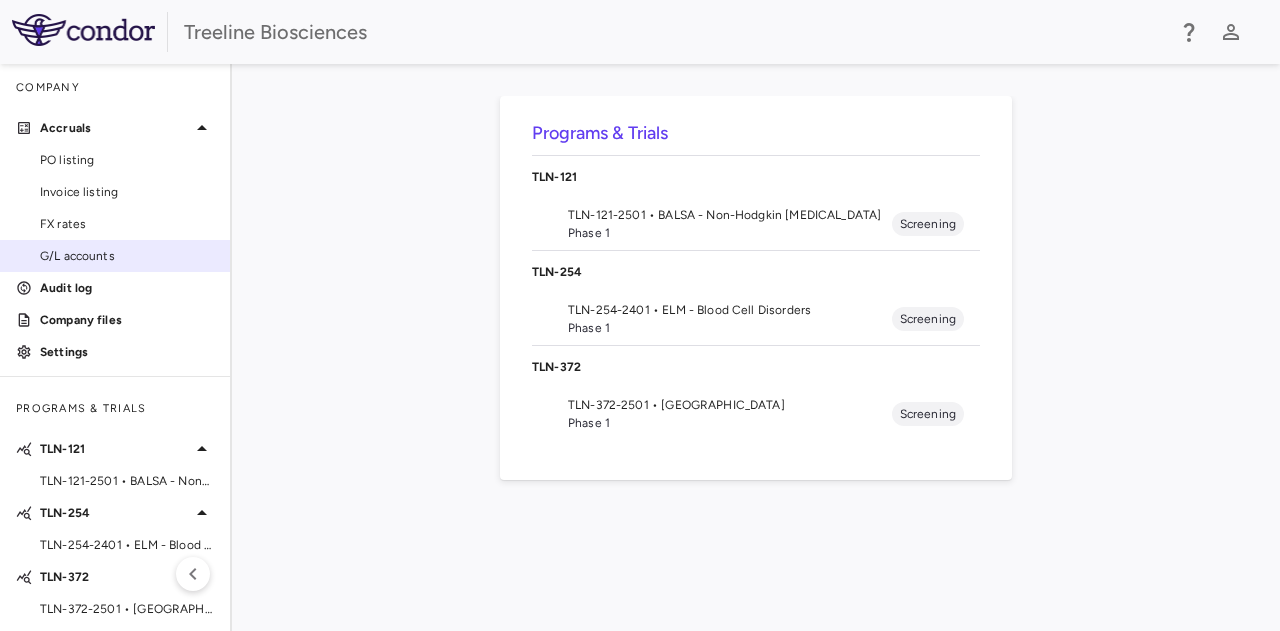scroll, scrollTop: 9, scrollLeft: 0, axis: vertical 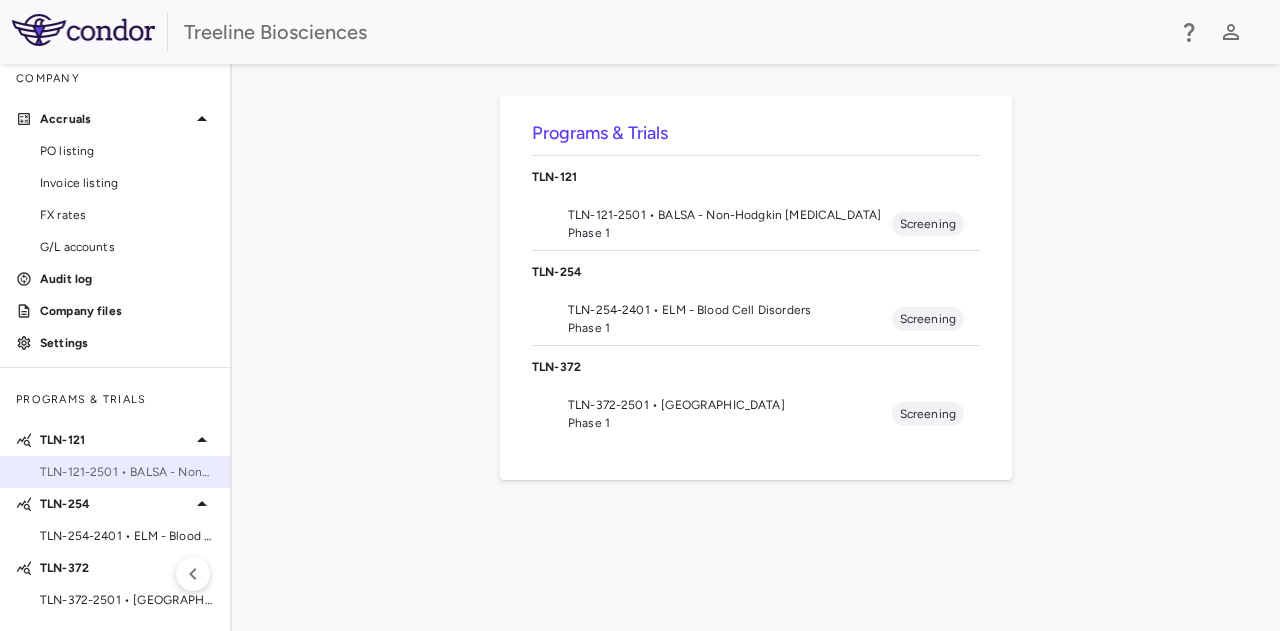 click on "TLN-121-2501 • BALSA - Non-Hodgkin [MEDICAL_DATA]" at bounding box center [127, 472] 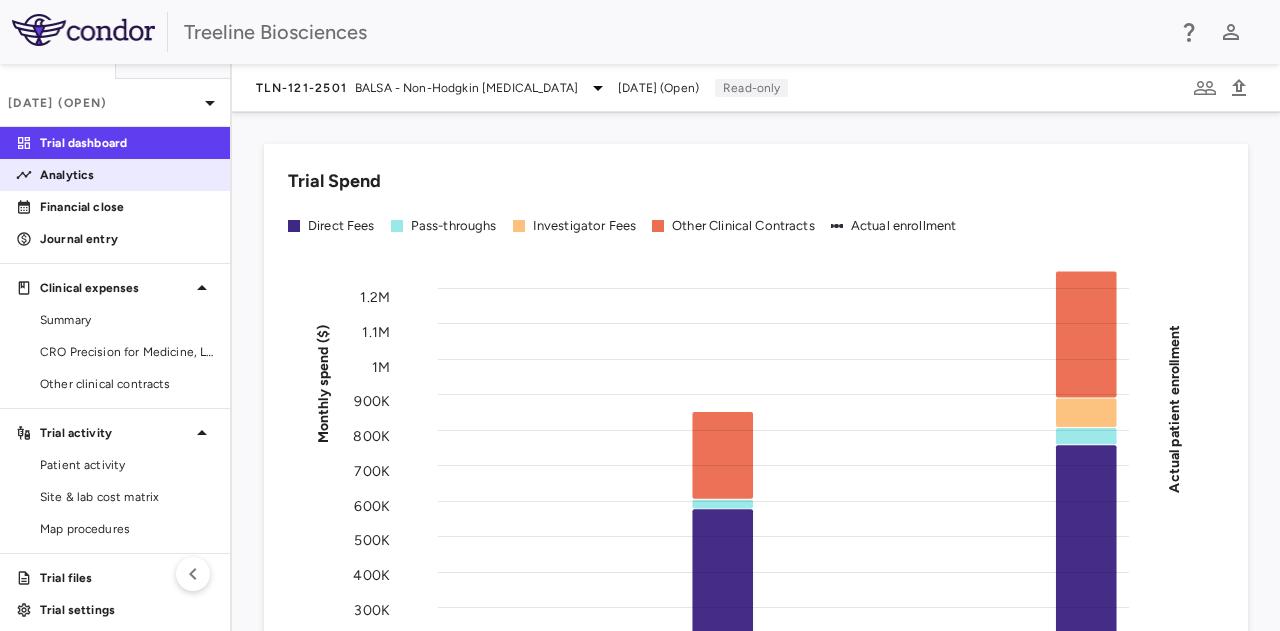 scroll, scrollTop: 90, scrollLeft: 0, axis: vertical 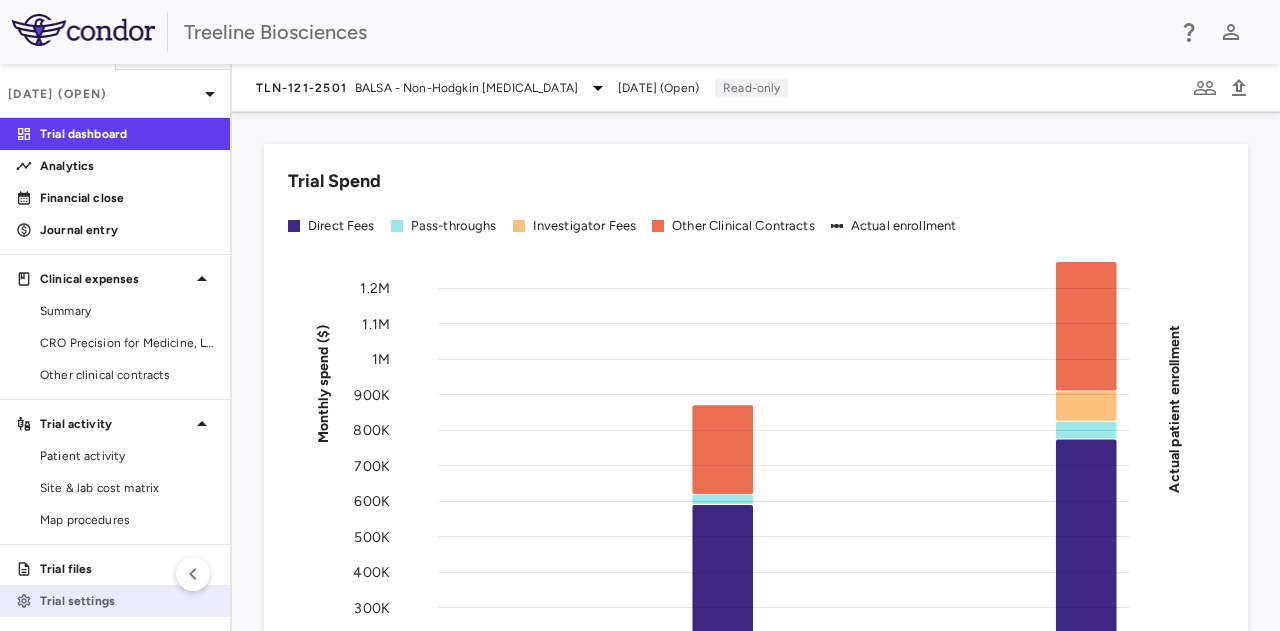 click on "Trial settings" at bounding box center [127, 601] 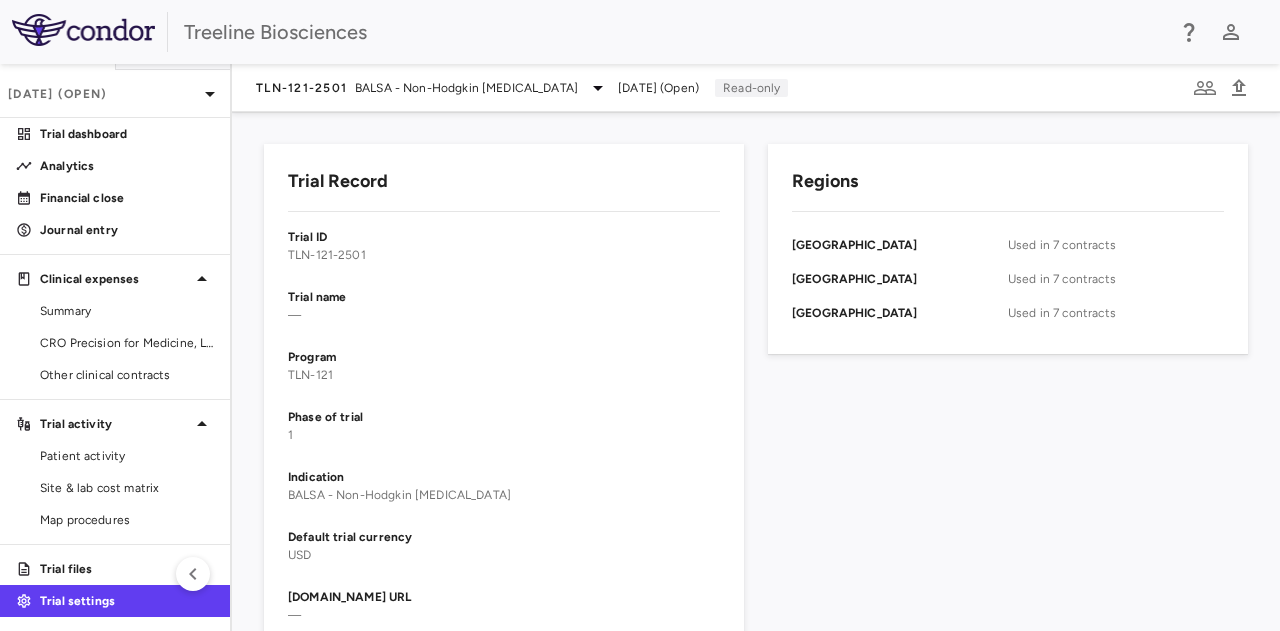 scroll, scrollTop: 48, scrollLeft: 0, axis: vertical 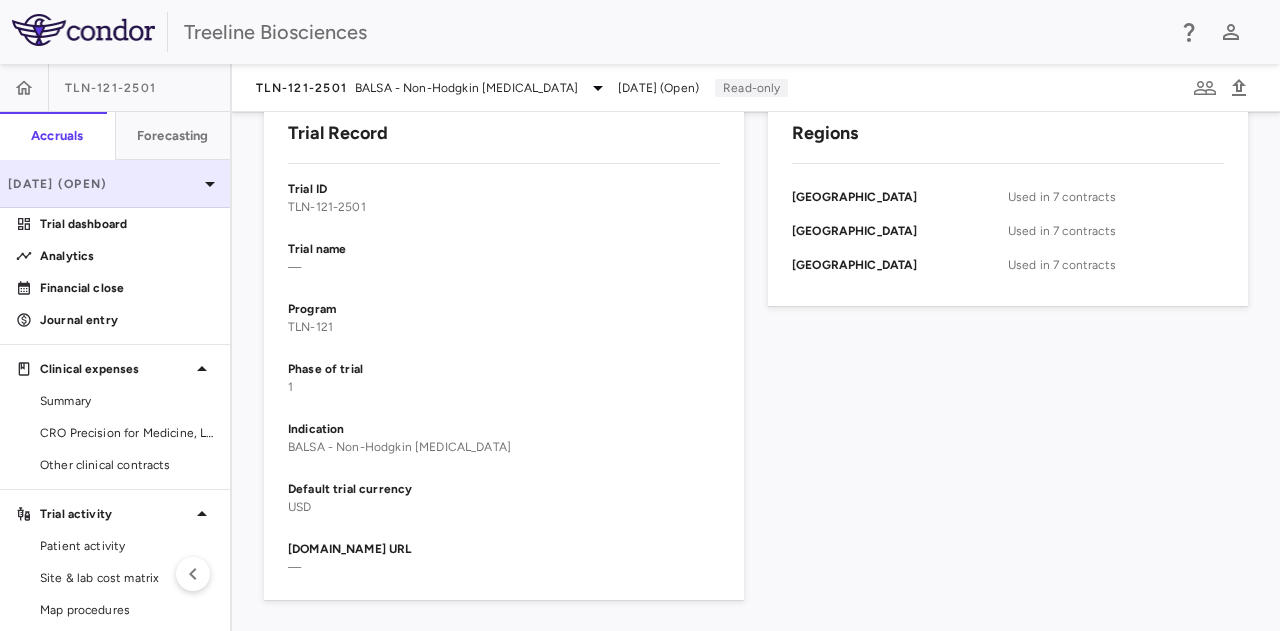 click 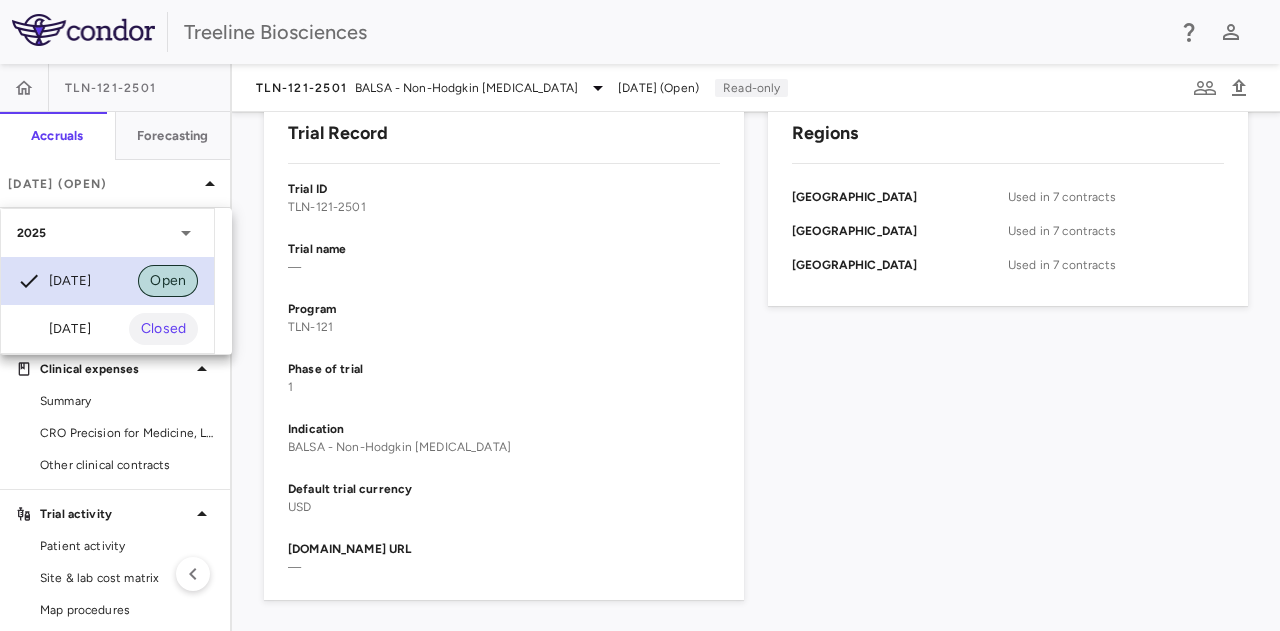 click on "Open" at bounding box center (168, 281) 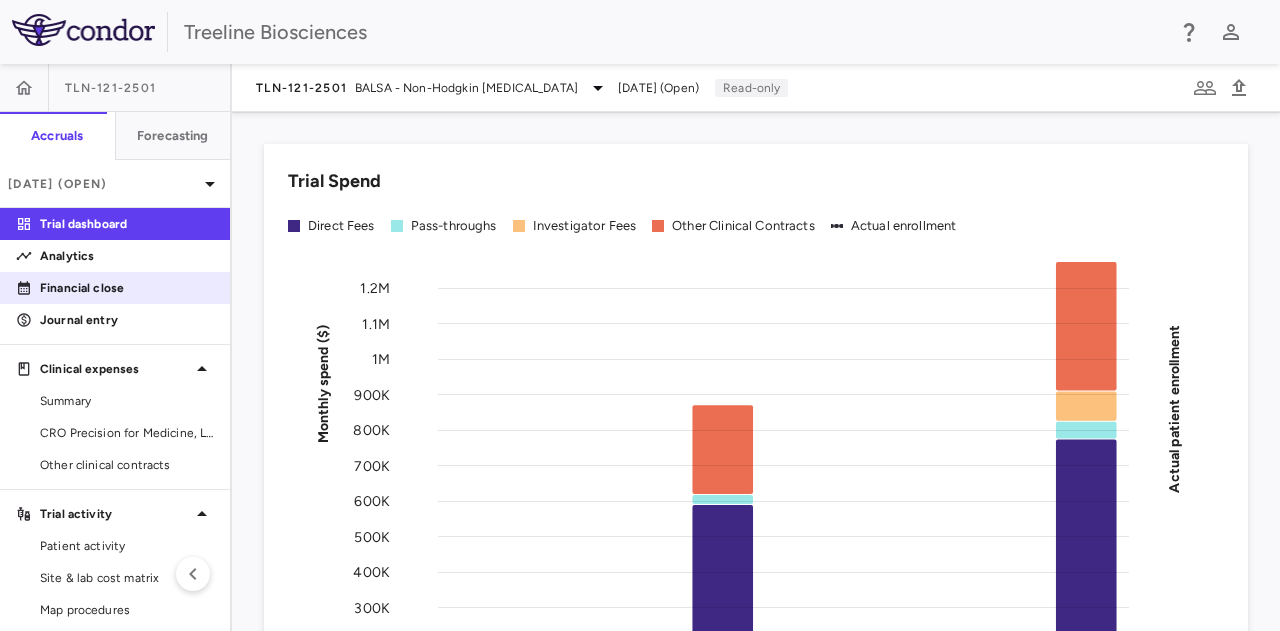 click on "Financial close" at bounding box center [127, 288] 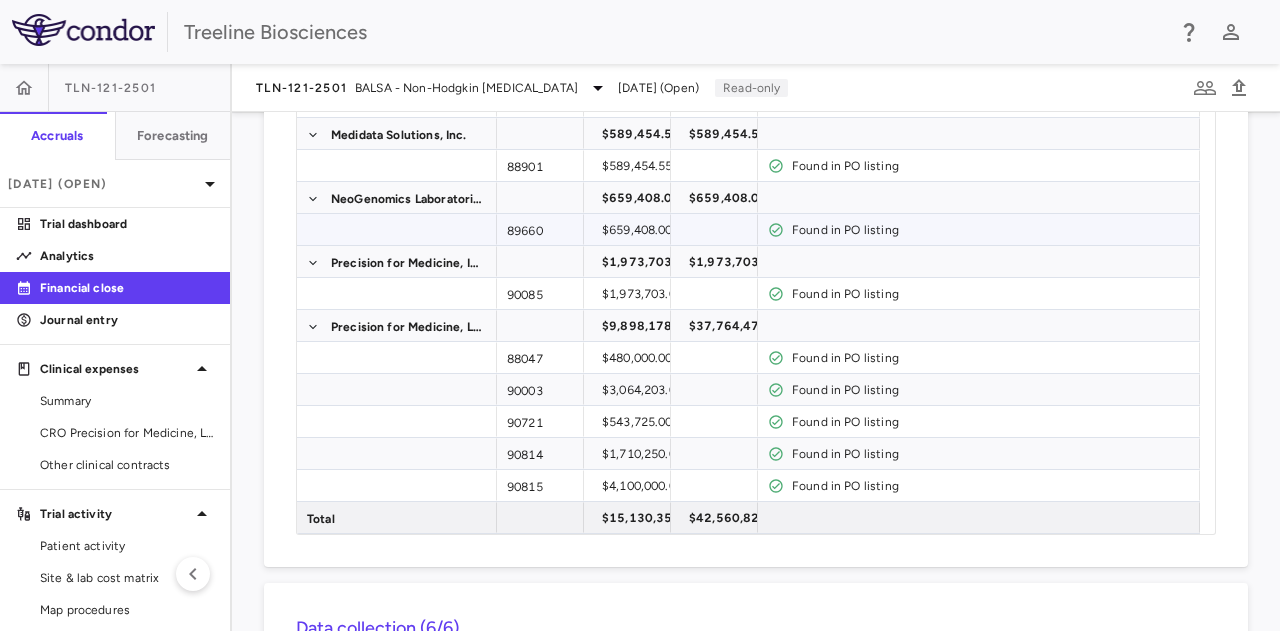 scroll, scrollTop: 0, scrollLeft: 0, axis: both 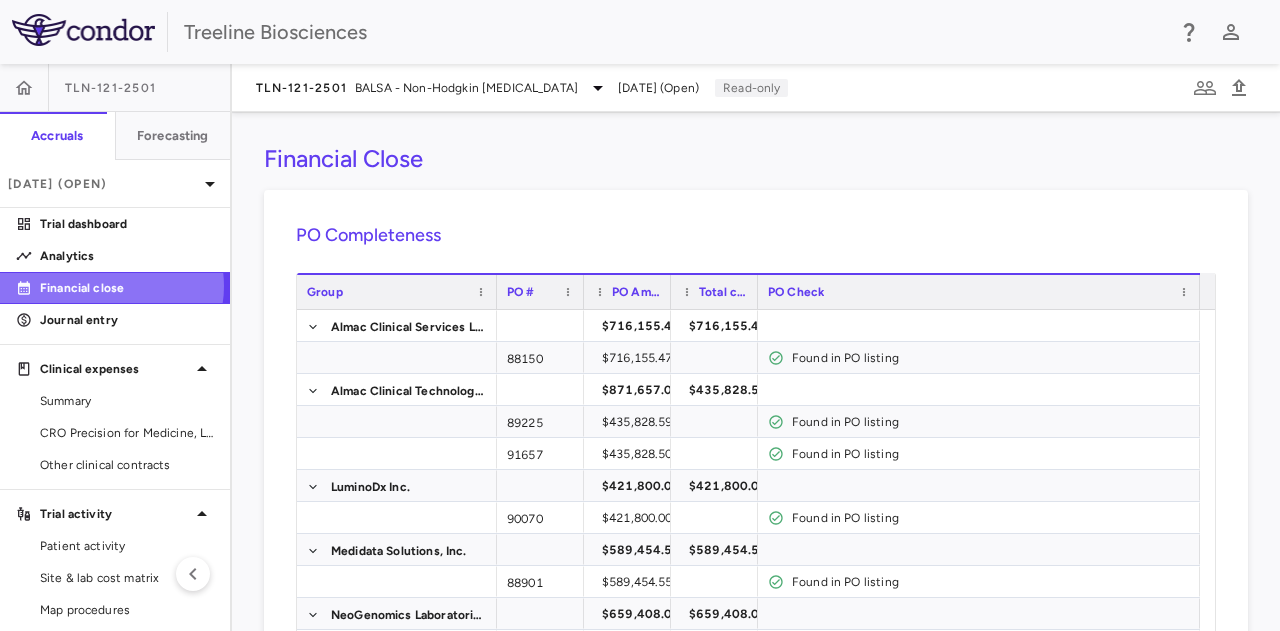 click on "Financial close" at bounding box center [127, 288] 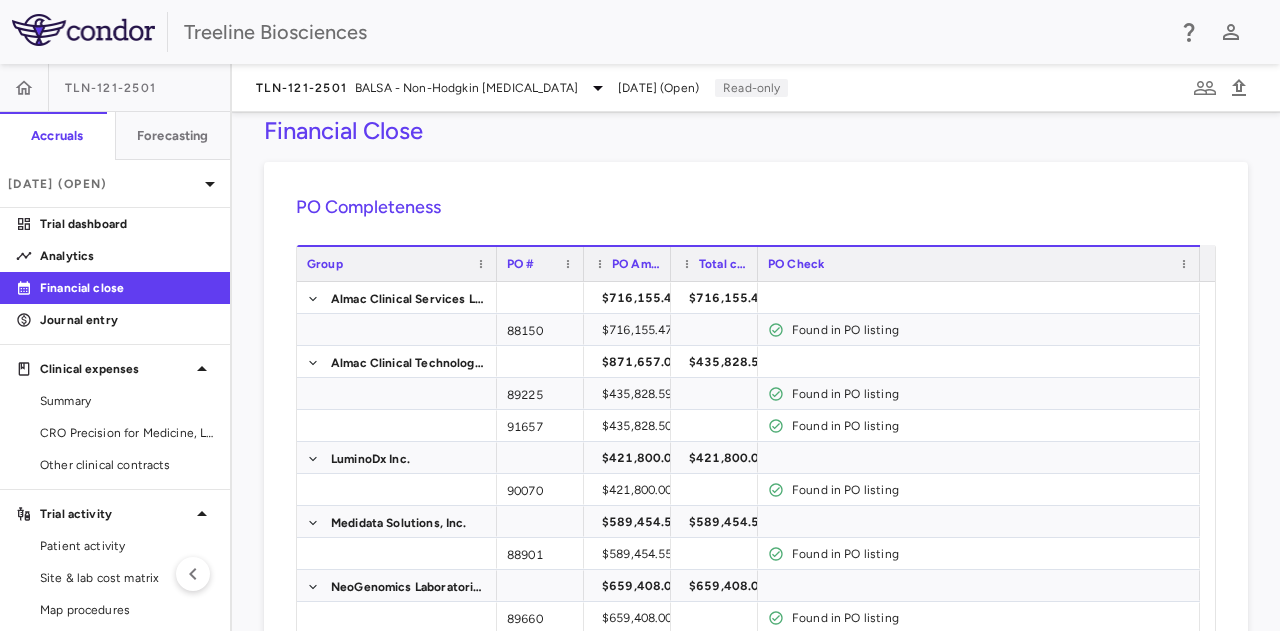 scroll, scrollTop: 0, scrollLeft: 0, axis: both 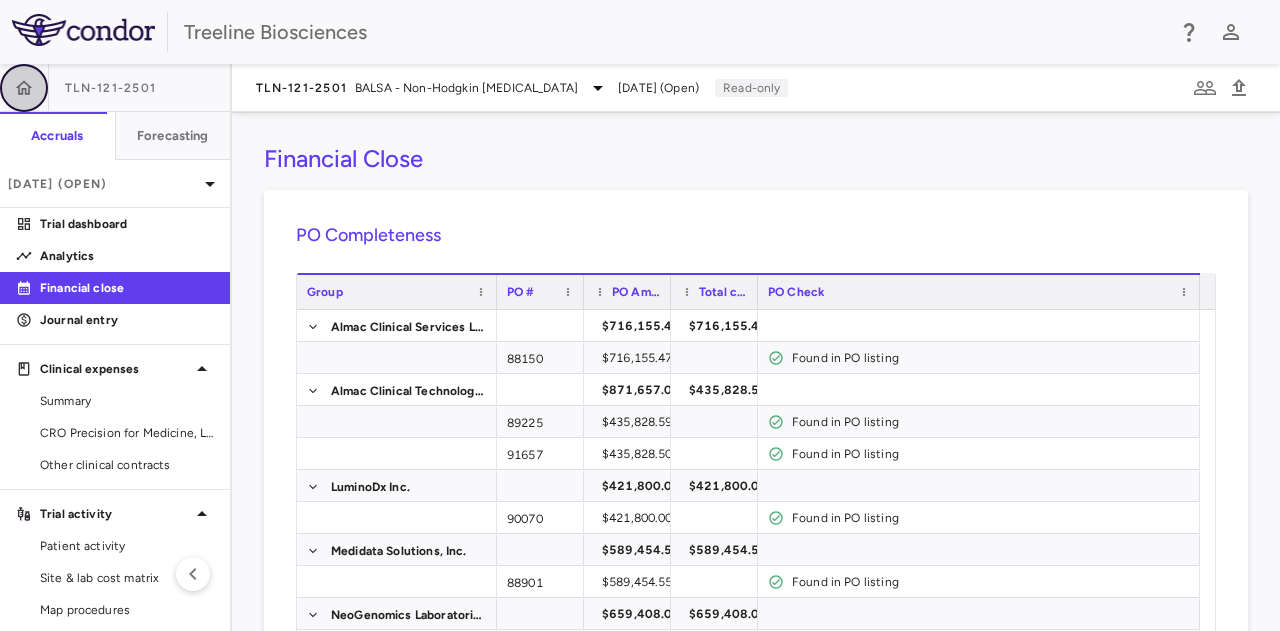 click 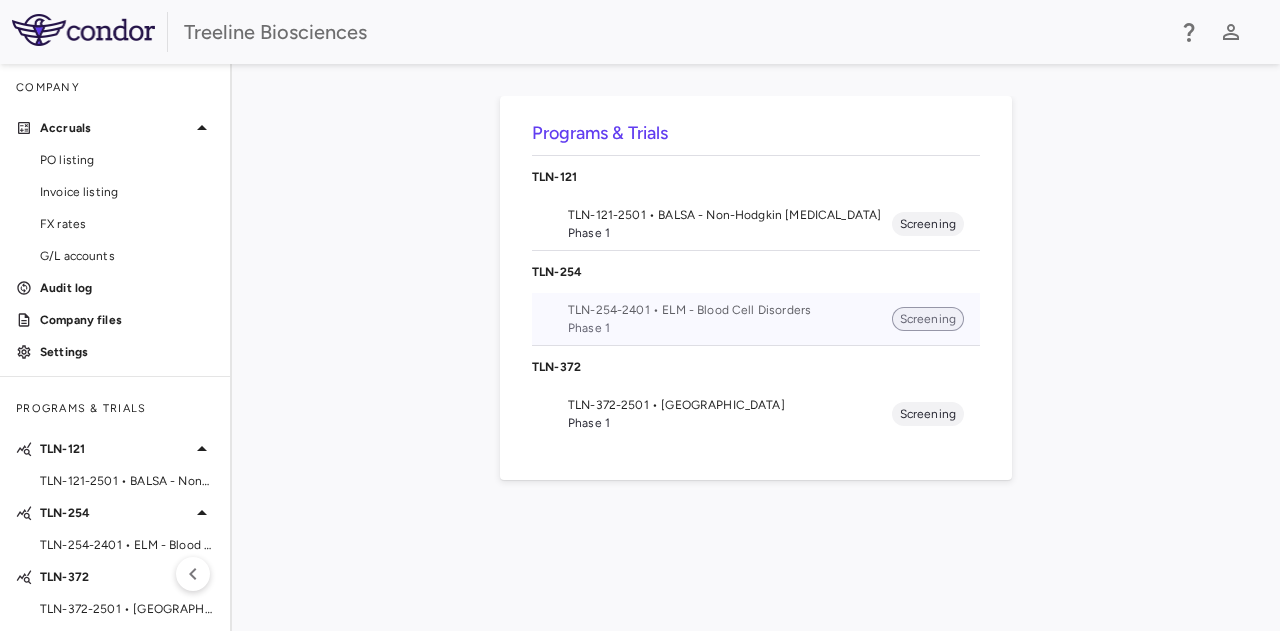 click on "Screening" at bounding box center [928, 319] 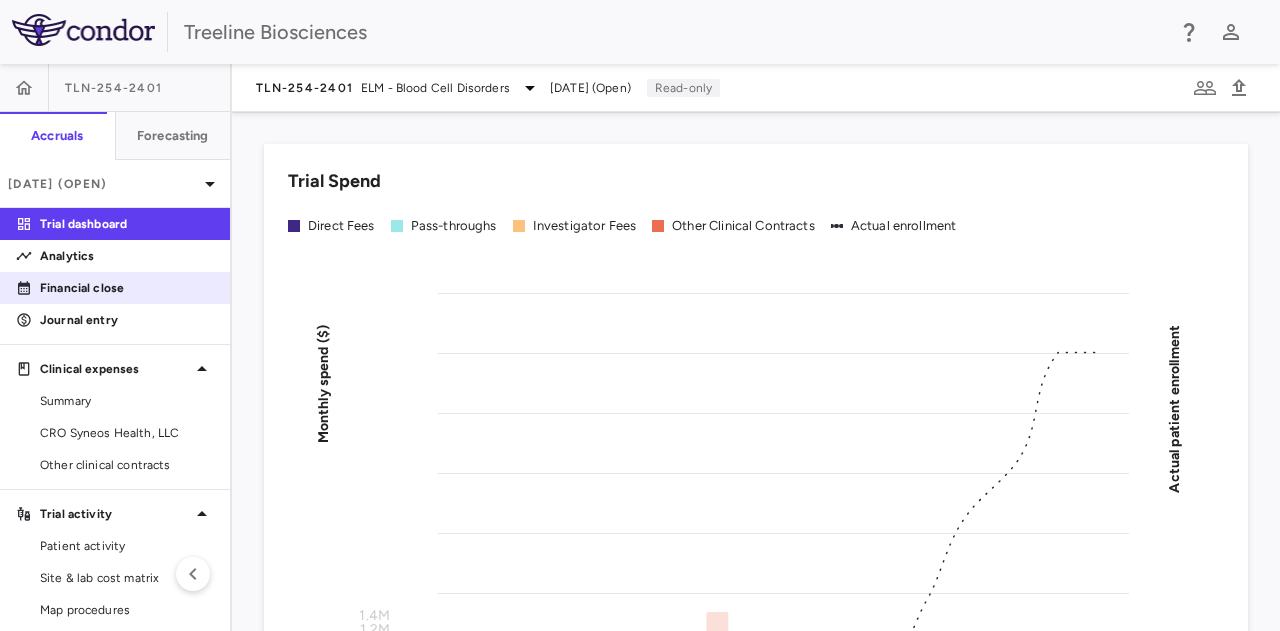 click on "Financial close" at bounding box center [127, 288] 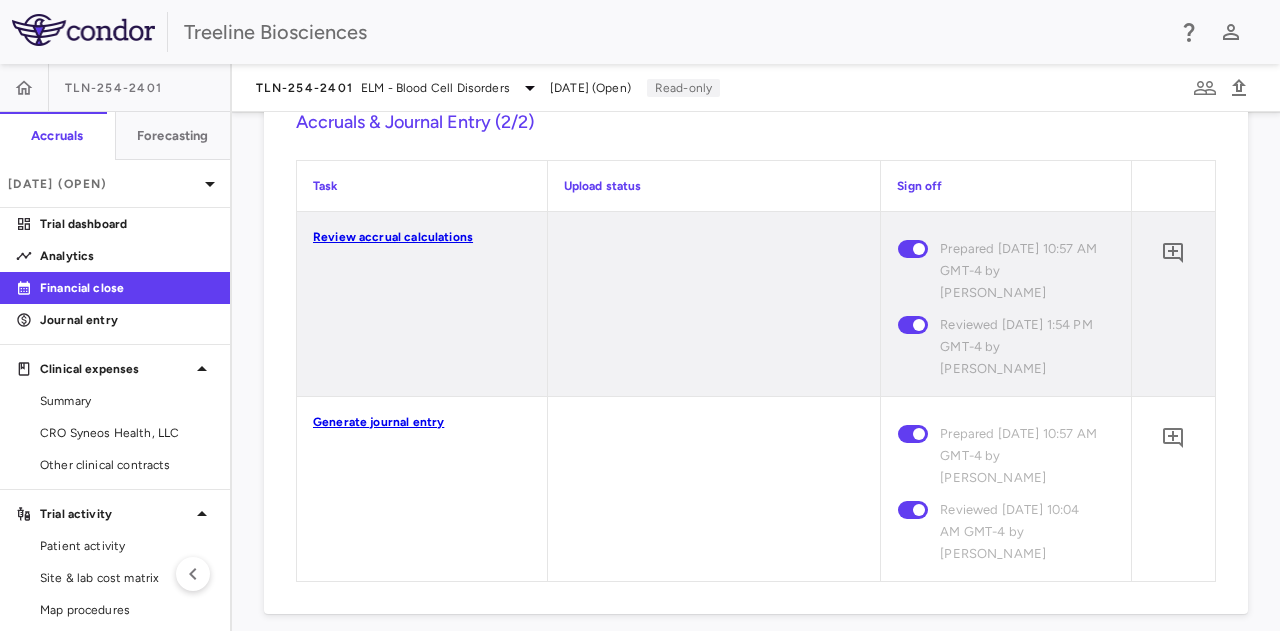 scroll, scrollTop: 3058, scrollLeft: 0, axis: vertical 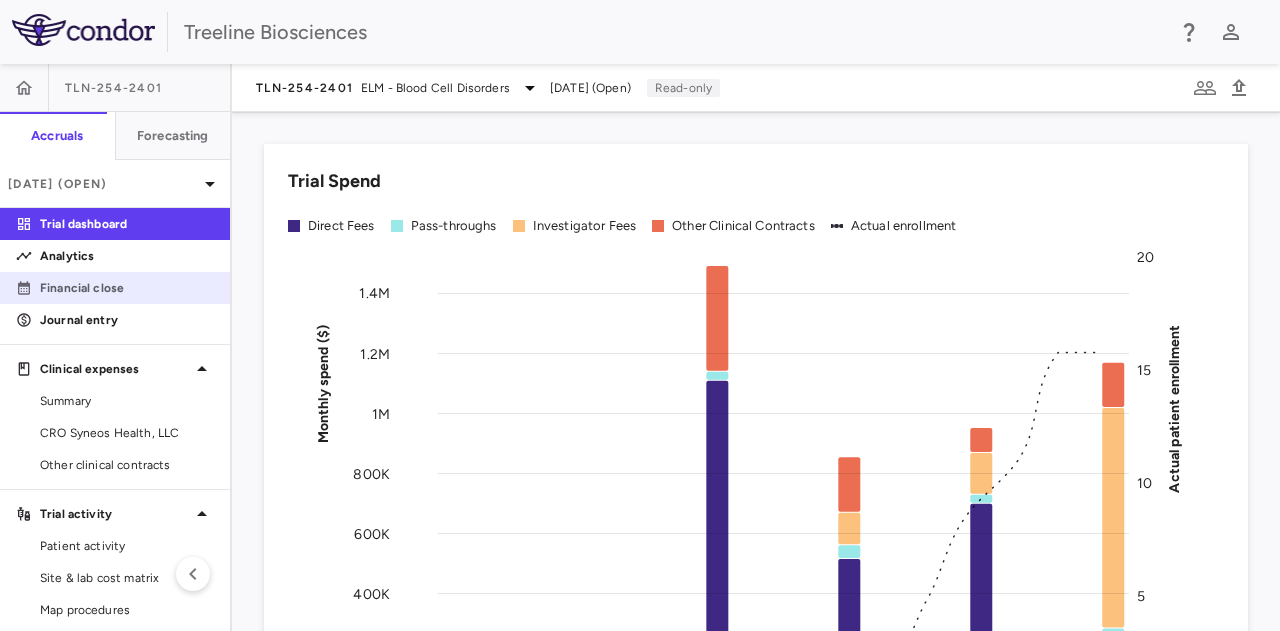 click on "Financial close" at bounding box center (127, 288) 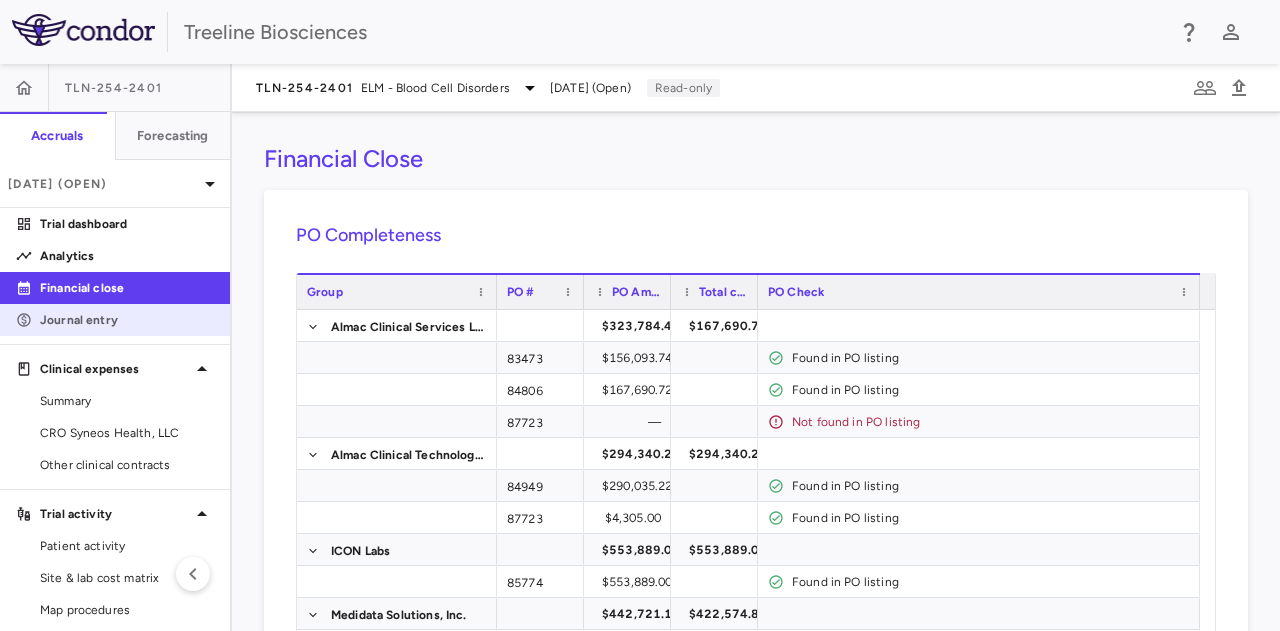 click on "Journal entry" at bounding box center (127, 320) 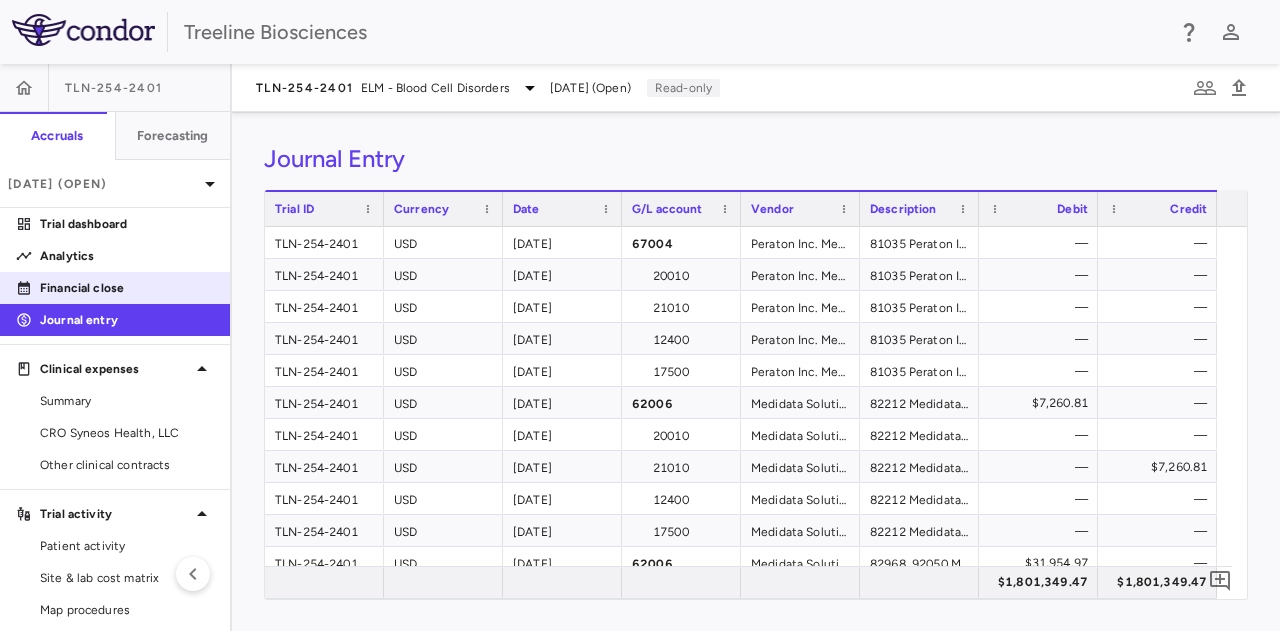 click on "Financial close" at bounding box center (127, 288) 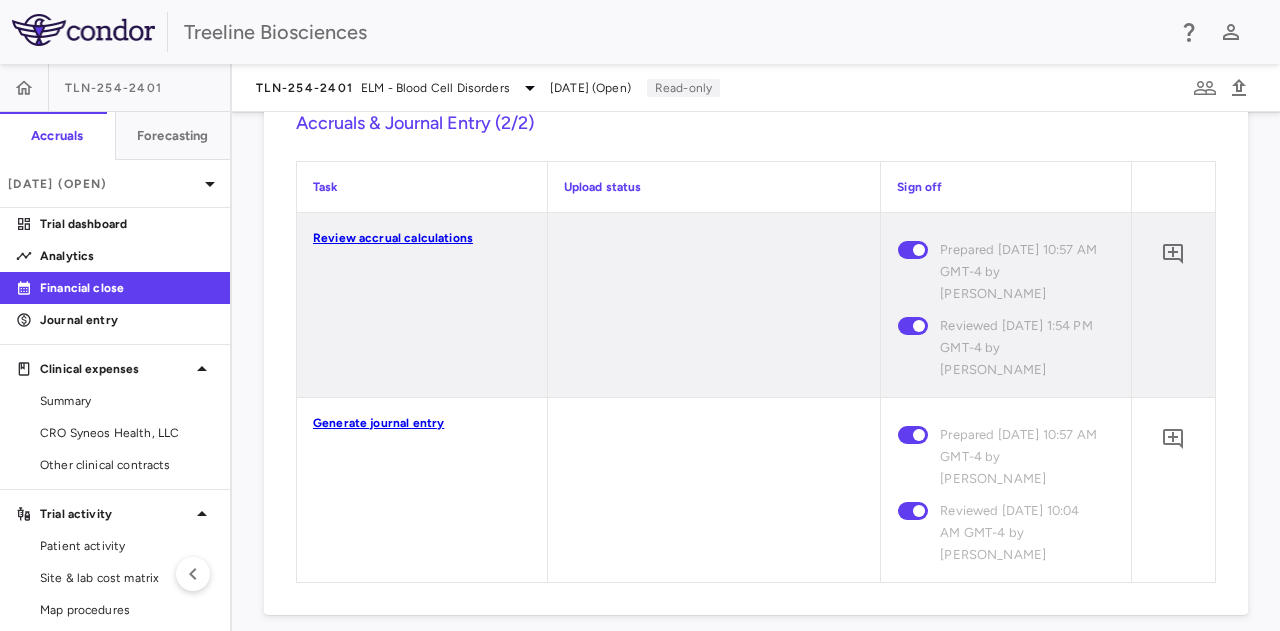 scroll, scrollTop: 3058, scrollLeft: 0, axis: vertical 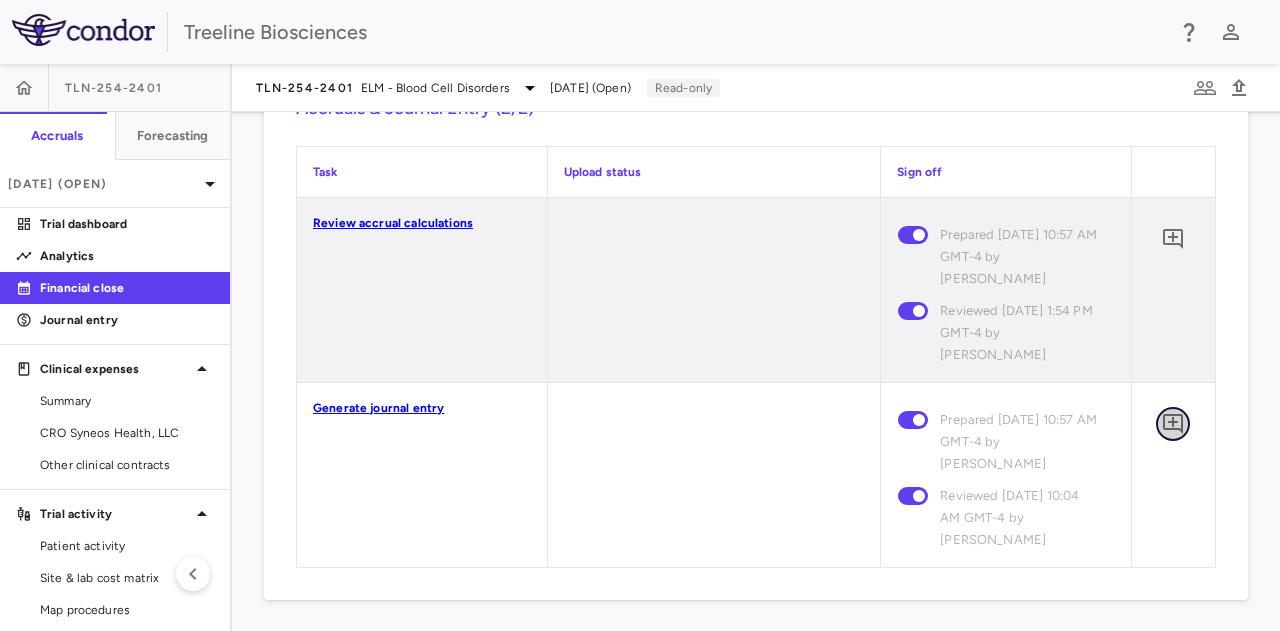 click 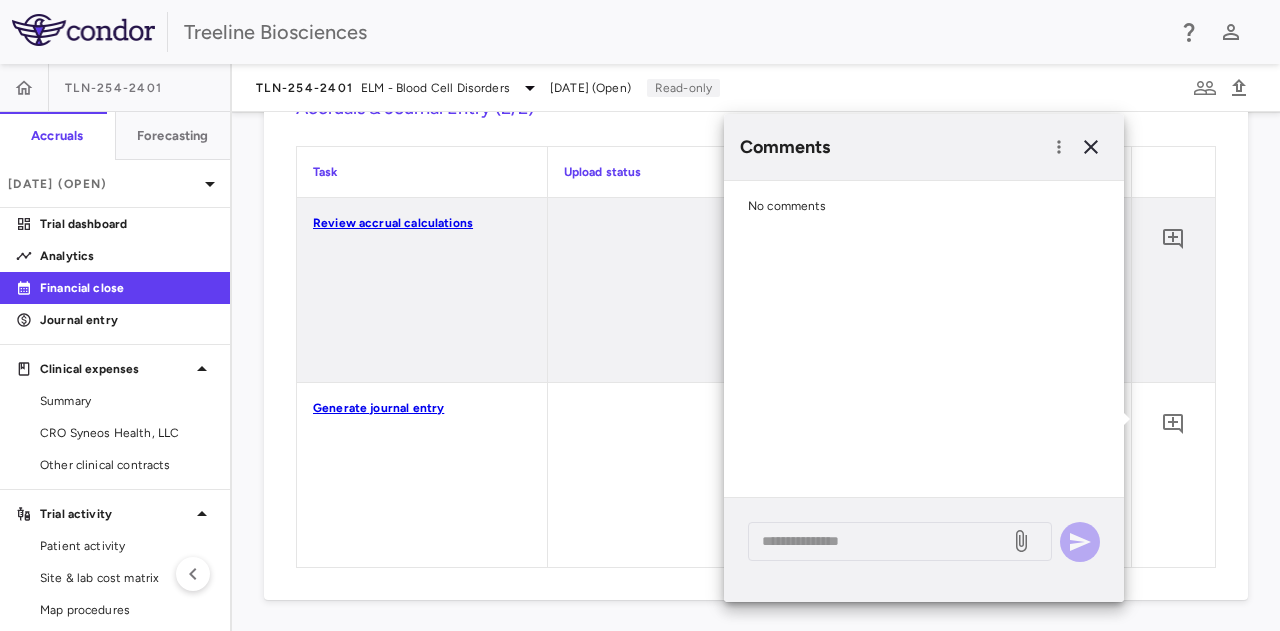 click on "No comments" at bounding box center [924, 339] 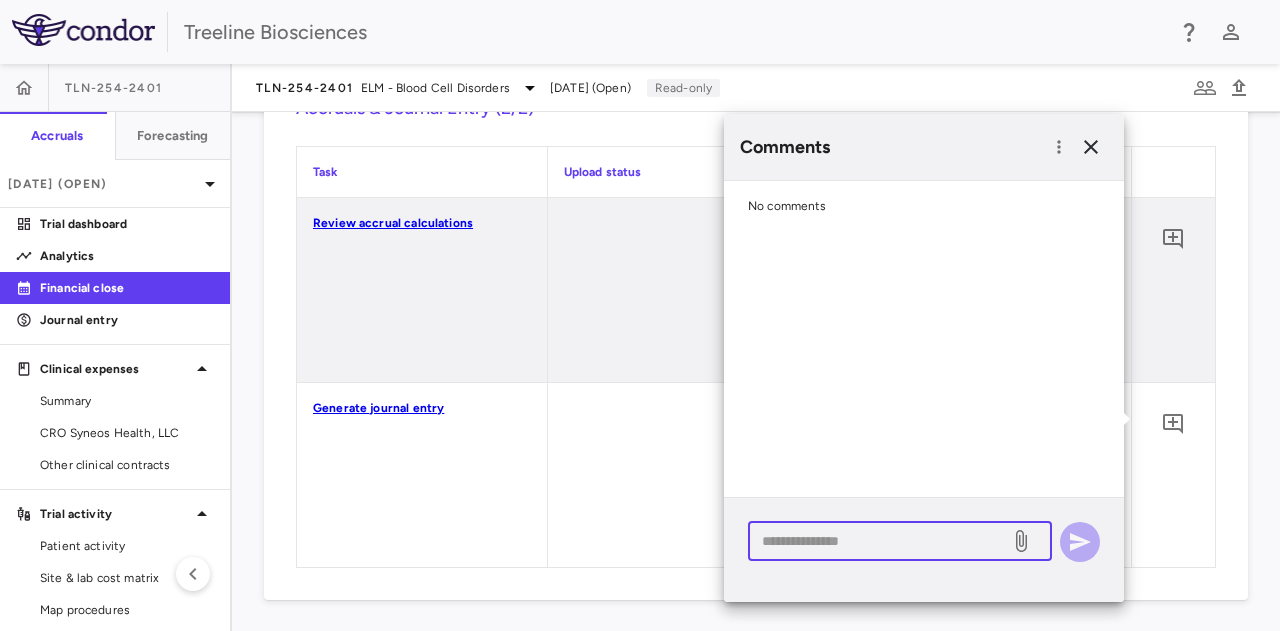 click at bounding box center (879, 541) 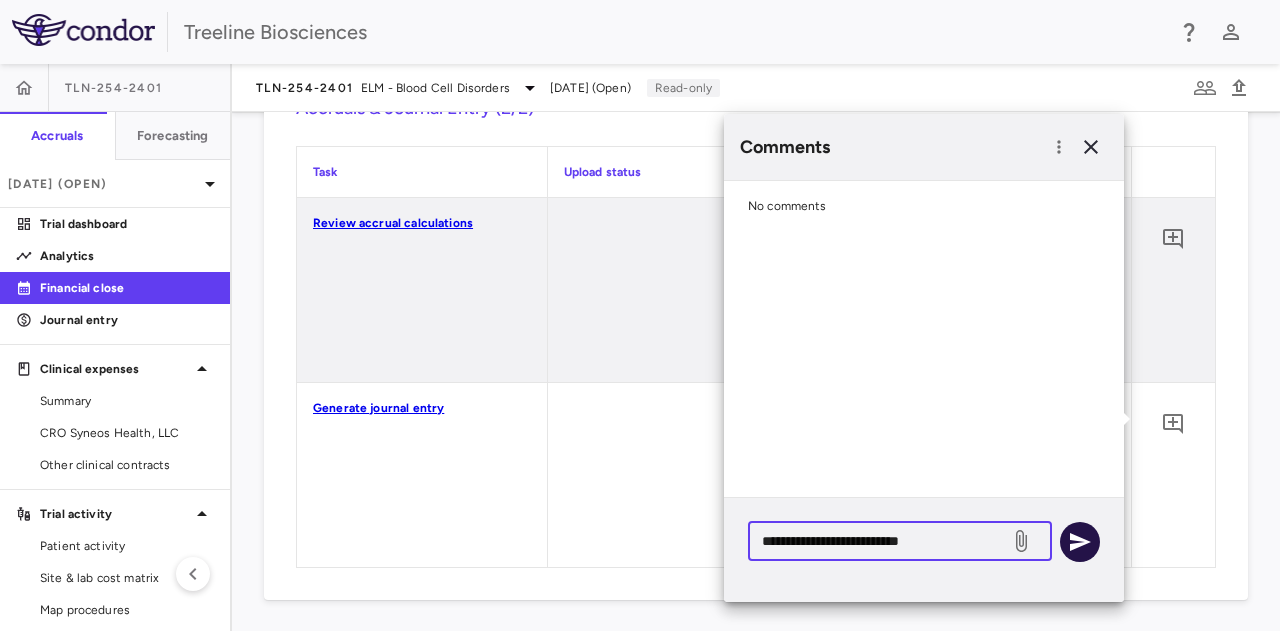 type on "**********" 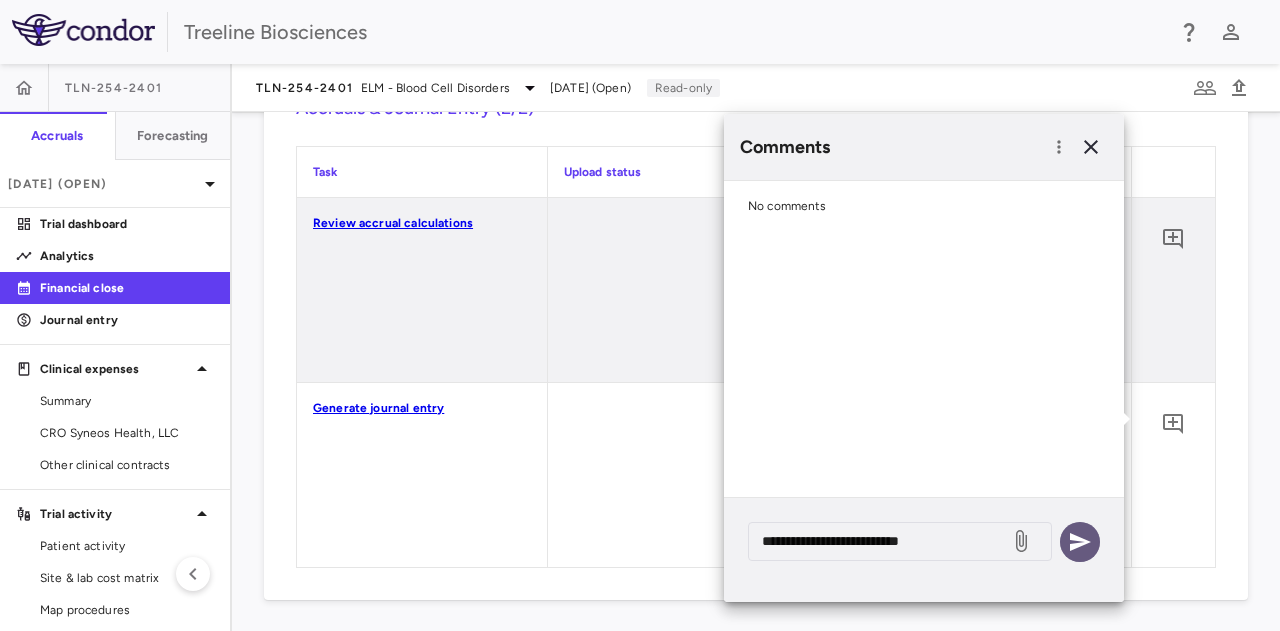click 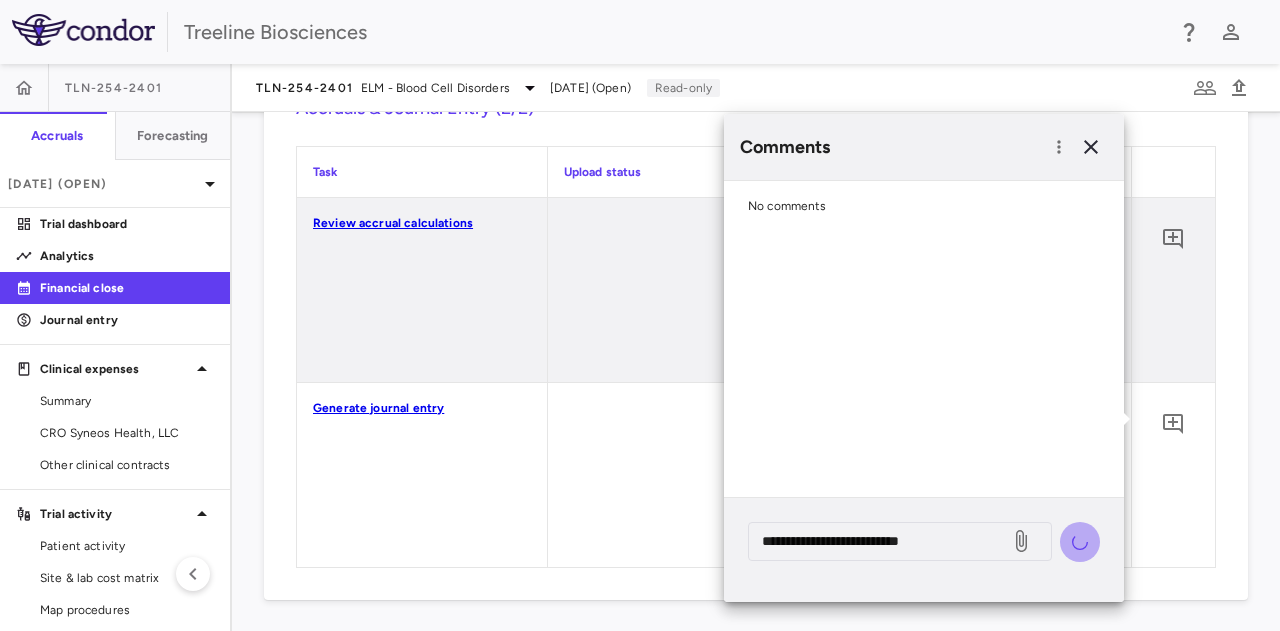 type 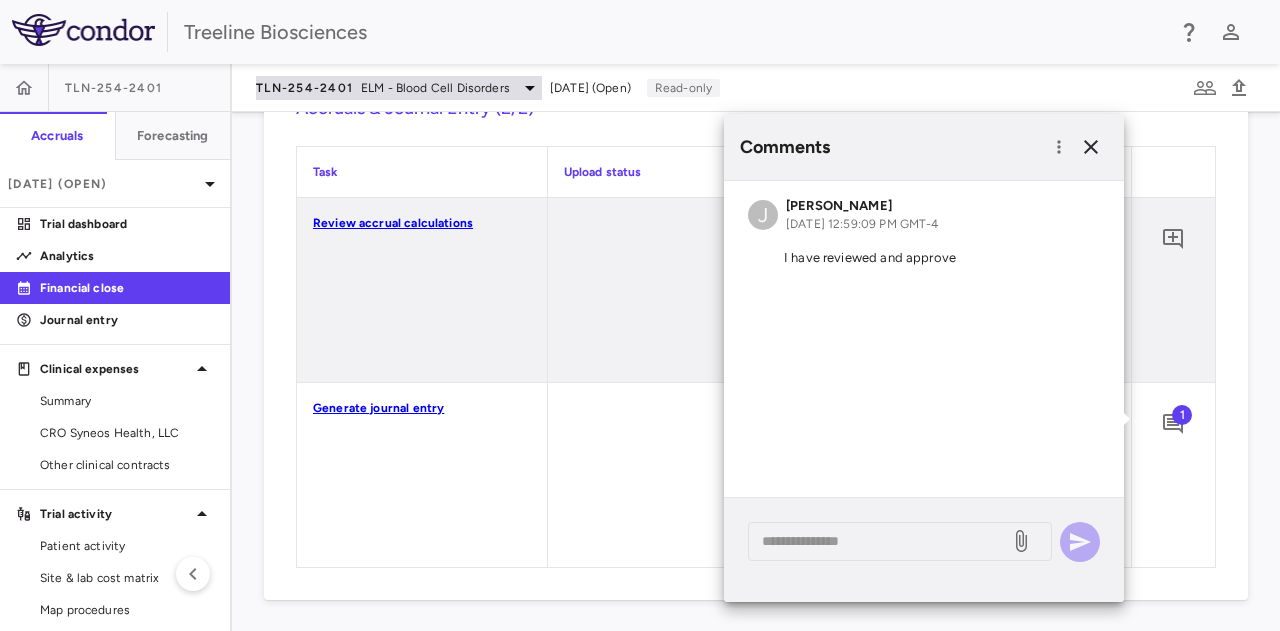 click 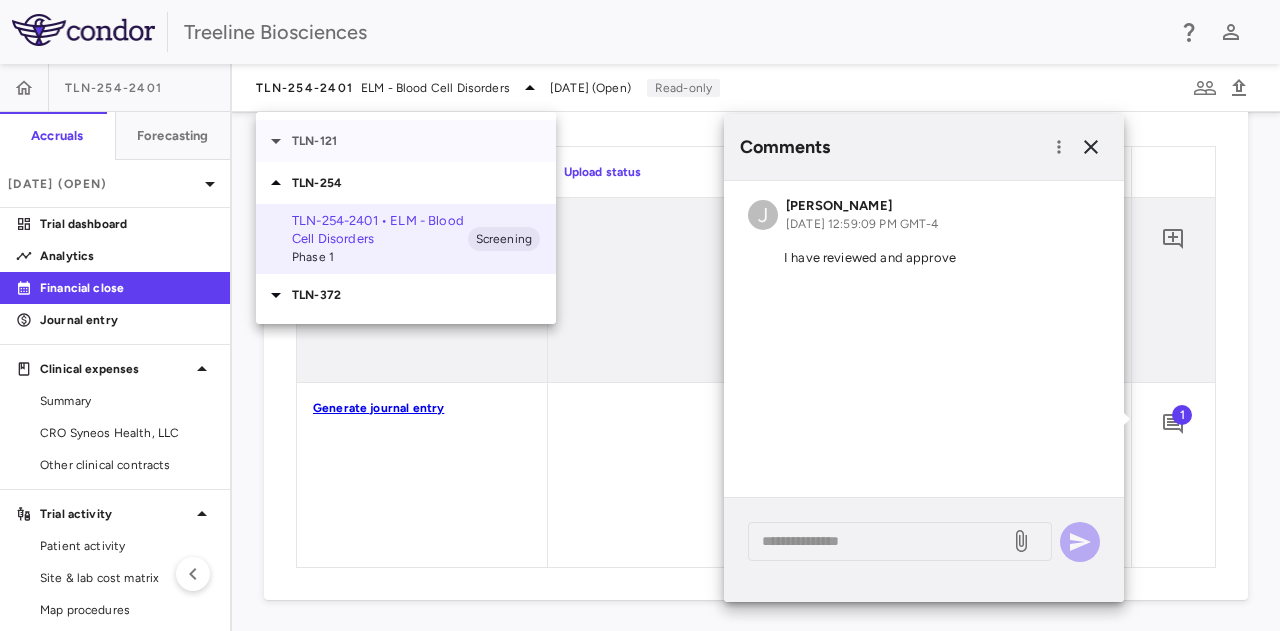 click on "TLN-121" at bounding box center (424, 141) 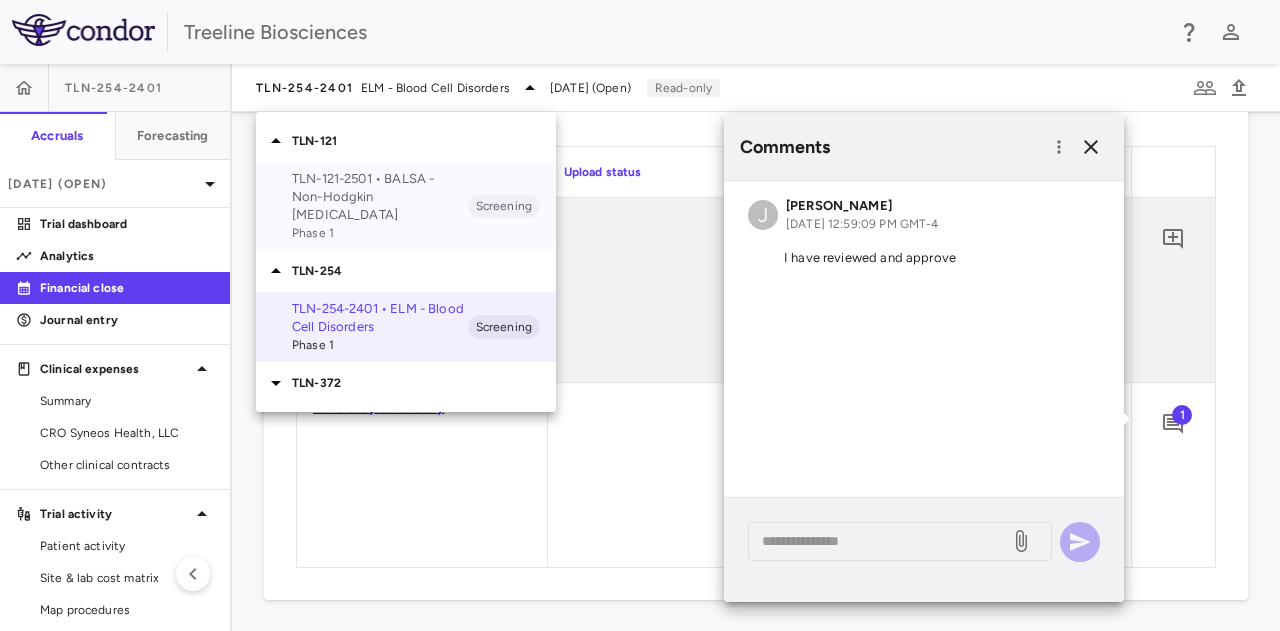 click on "TLN-121-2501 • BALSA - Non-Hodgkin [MEDICAL_DATA]" at bounding box center (380, 197) 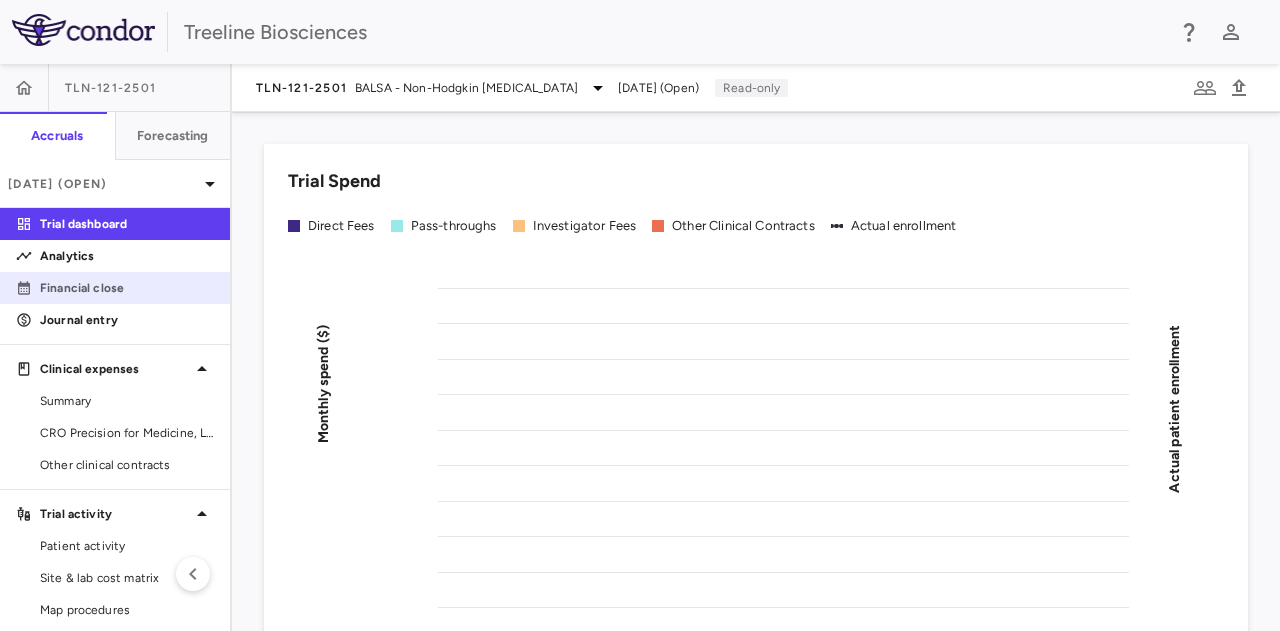click on "Financial close" at bounding box center (127, 288) 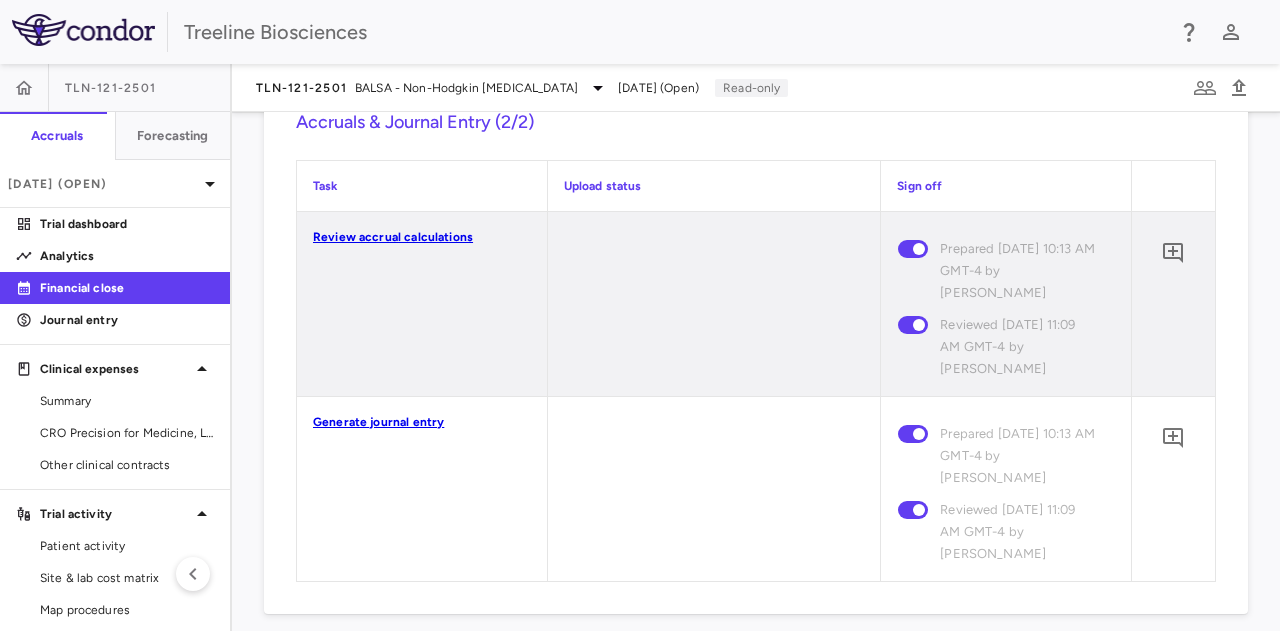 scroll, scrollTop: 2790, scrollLeft: 0, axis: vertical 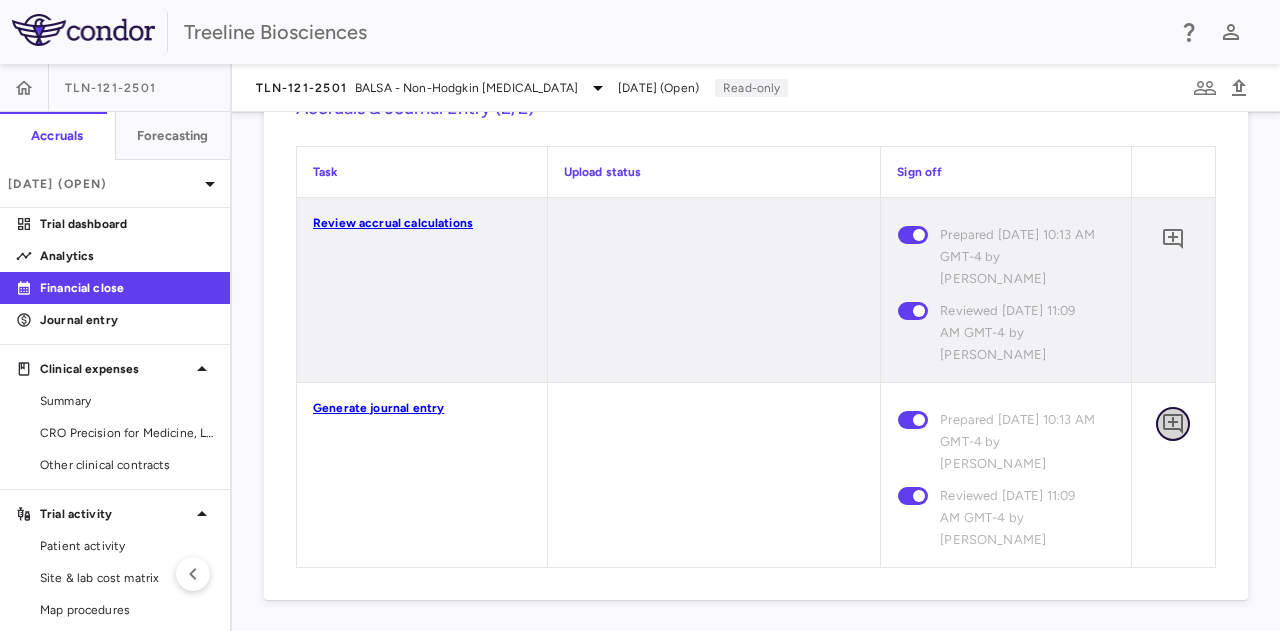 click 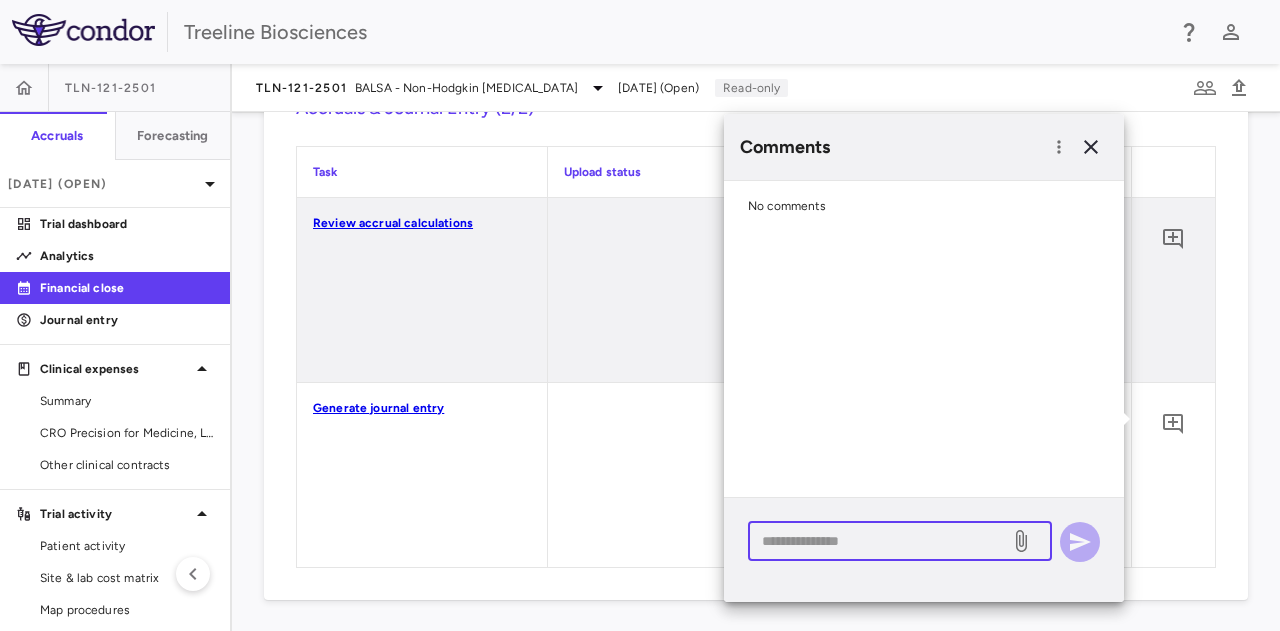 click at bounding box center [879, 541] 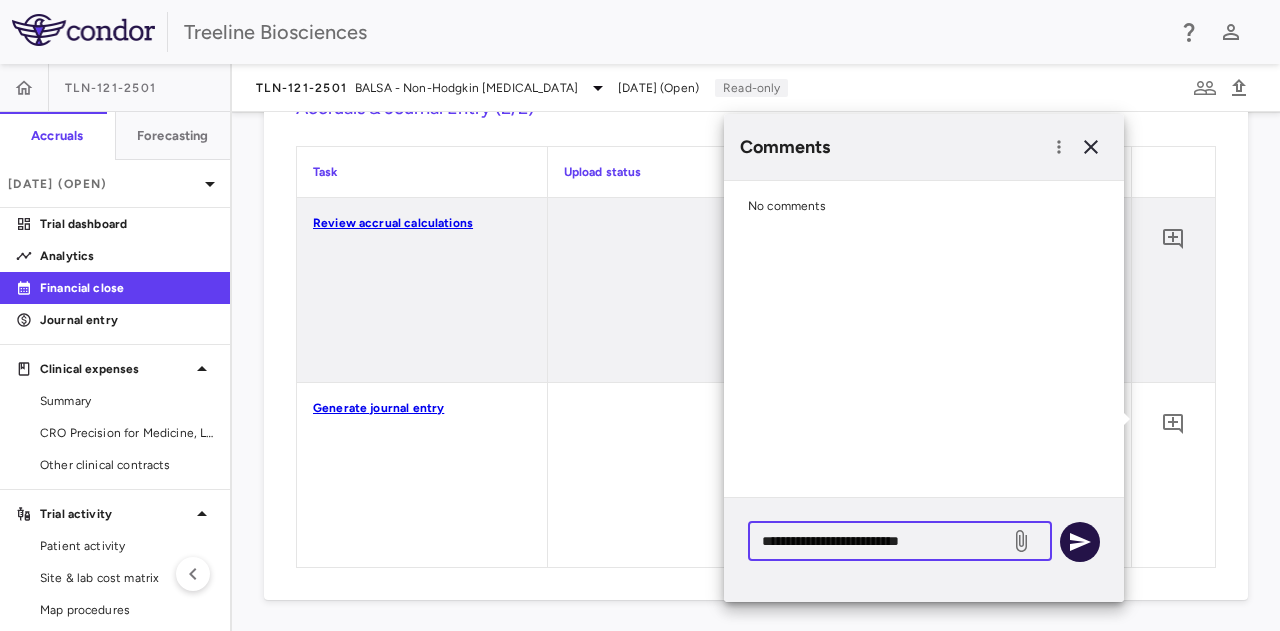 type on "**********" 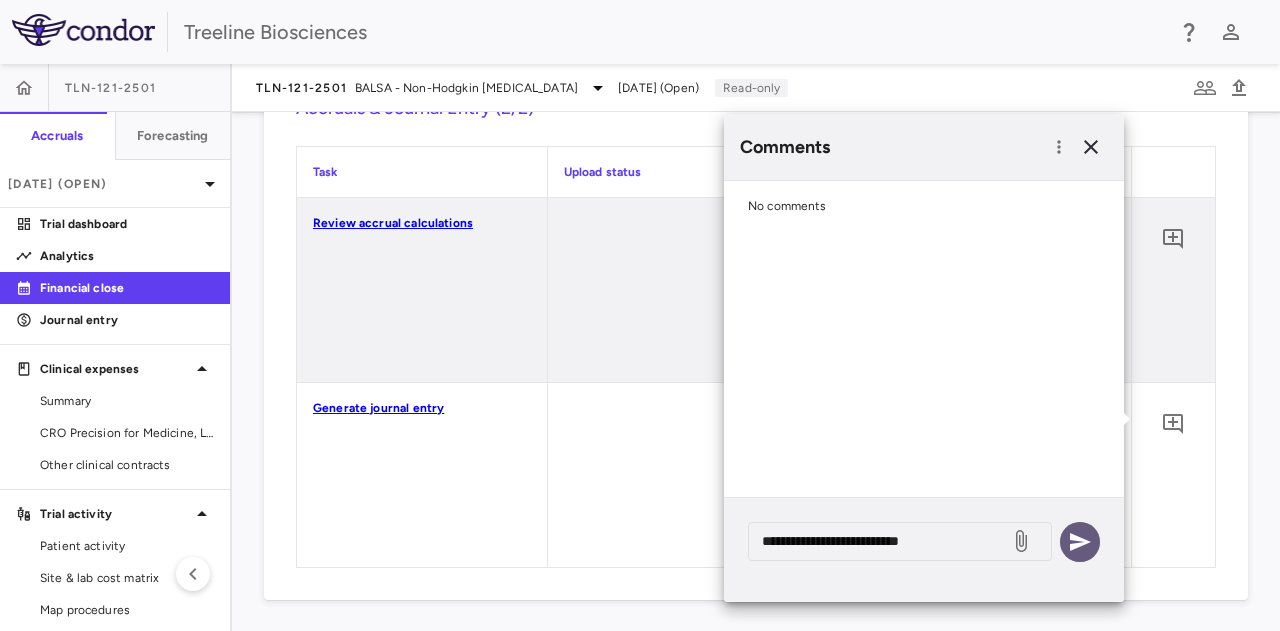 click at bounding box center [1080, 542] 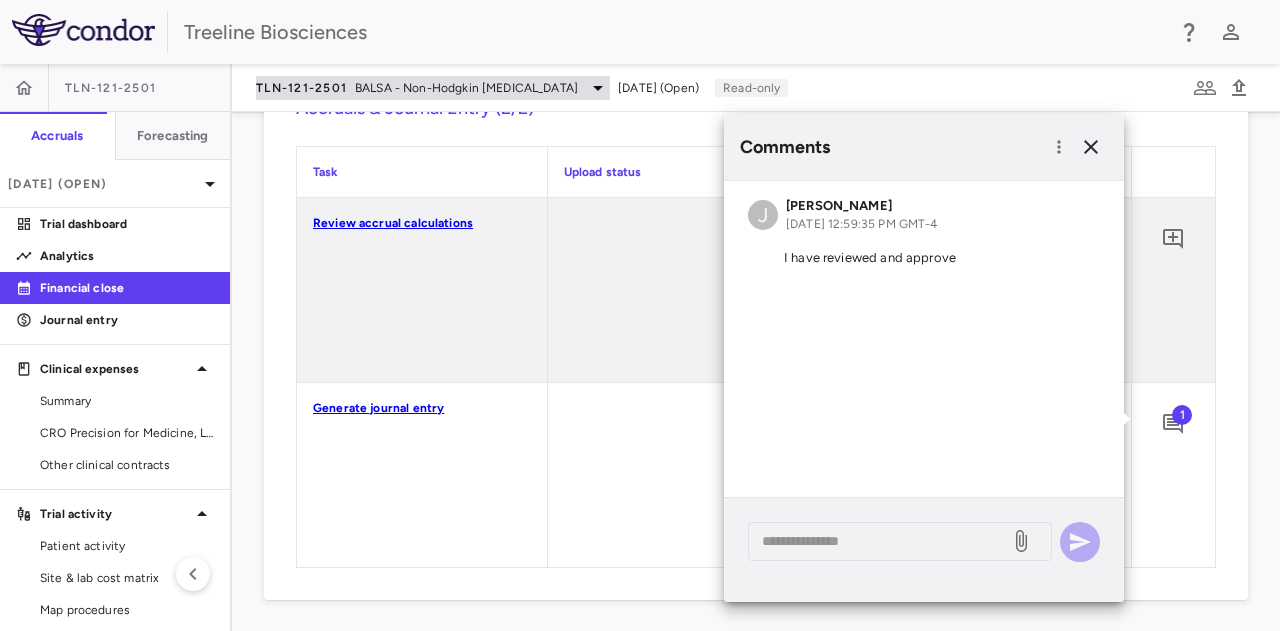 click on "BALSA - Non-Hodgkin [MEDICAL_DATA]" at bounding box center (466, 88) 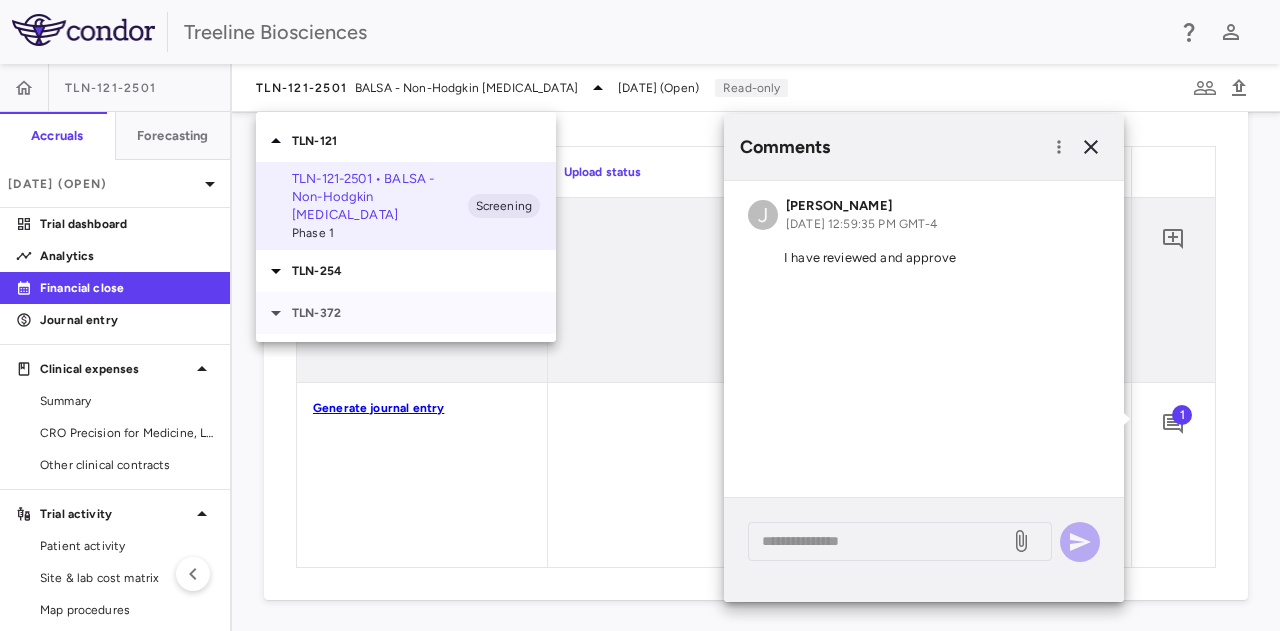 click on "TLN-372" at bounding box center (424, 313) 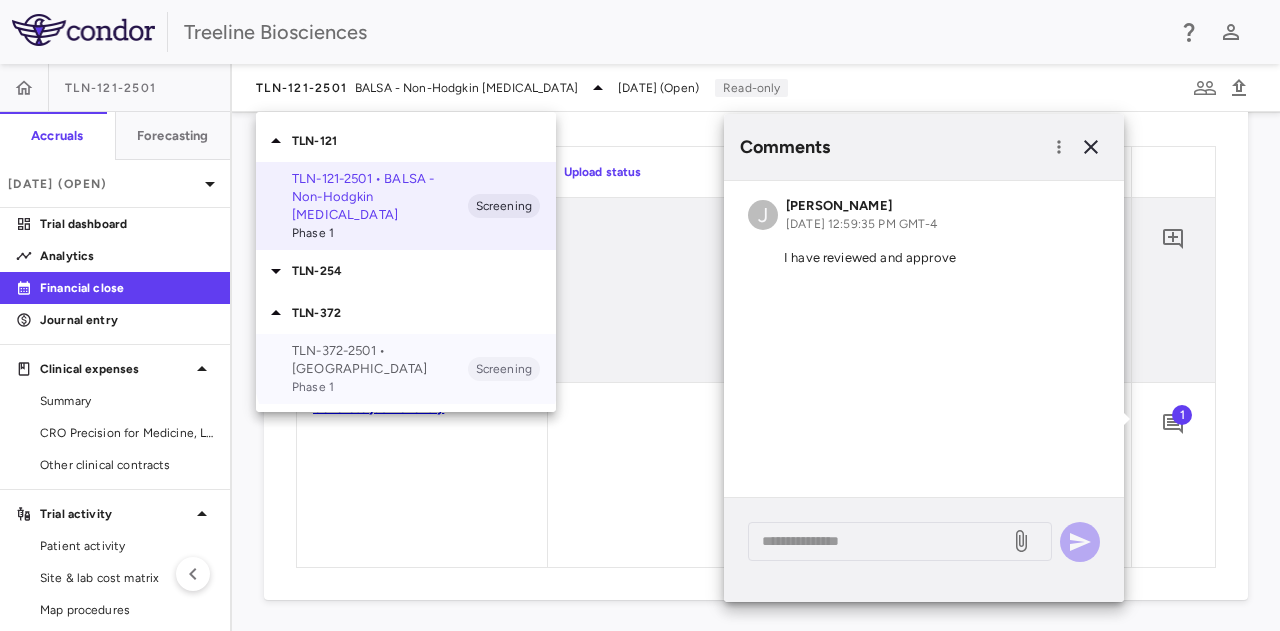 click on "TLN-372-2501 • [GEOGRAPHIC_DATA]" at bounding box center [380, 360] 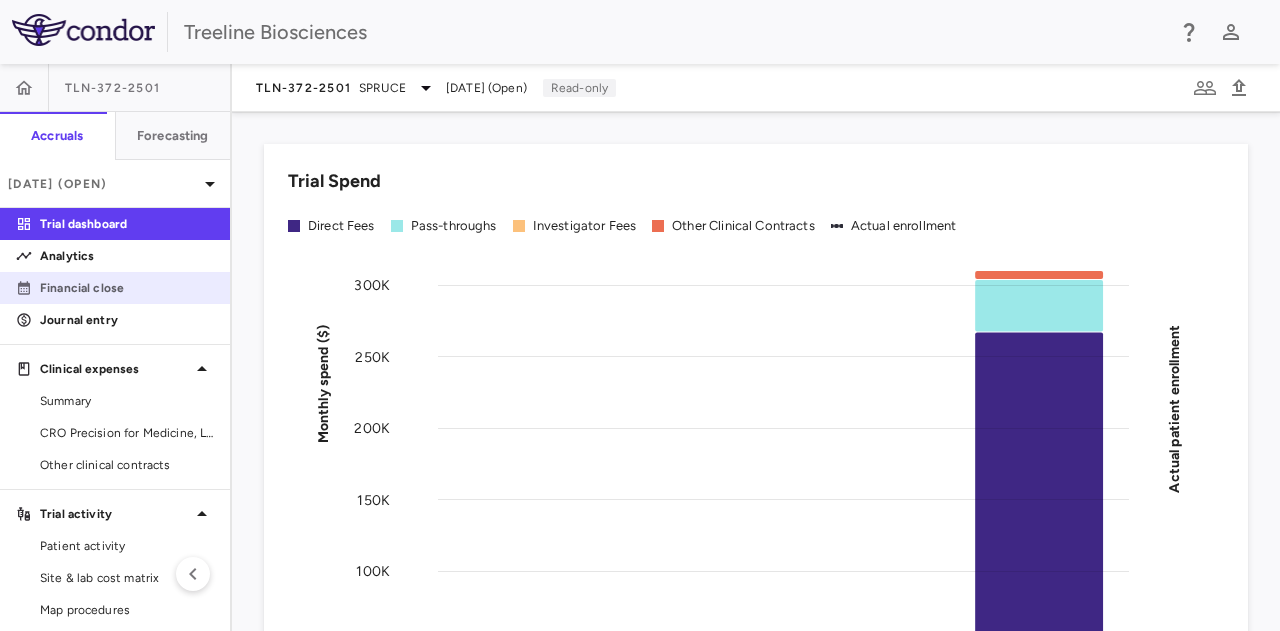 click on "Financial close" at bounding box center [127, 288] 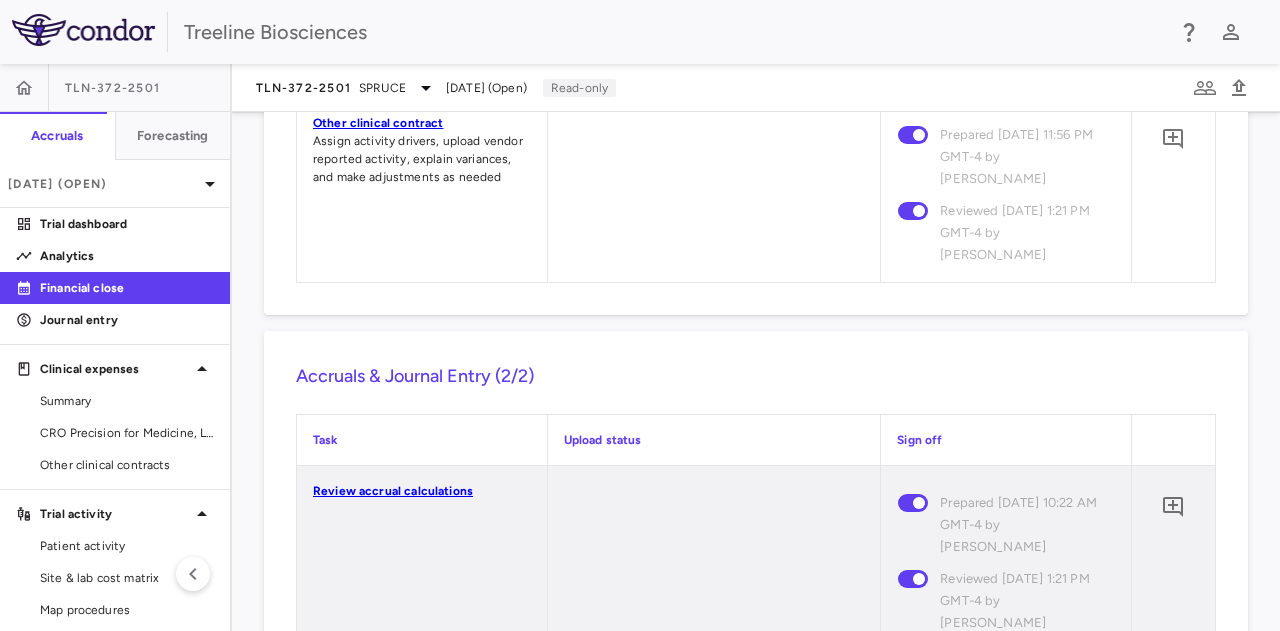 scroll, scrollTop: 2406, scrollLeft: 0, axis: vertical 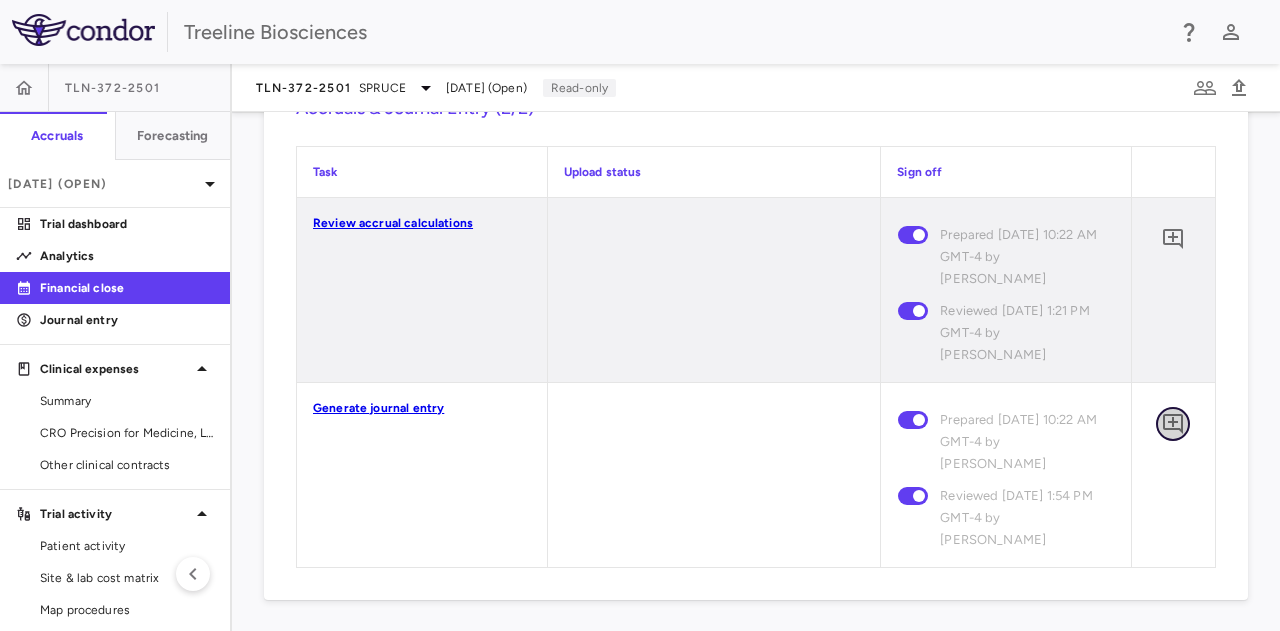 click 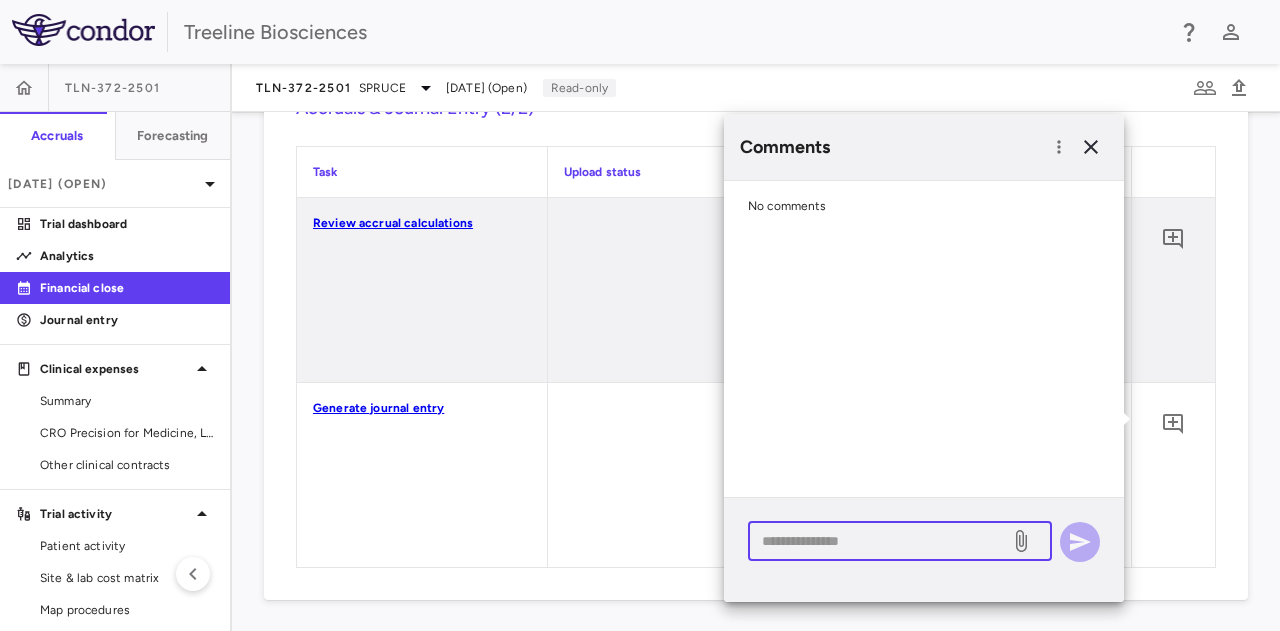 click at bounding box center (879, 541) 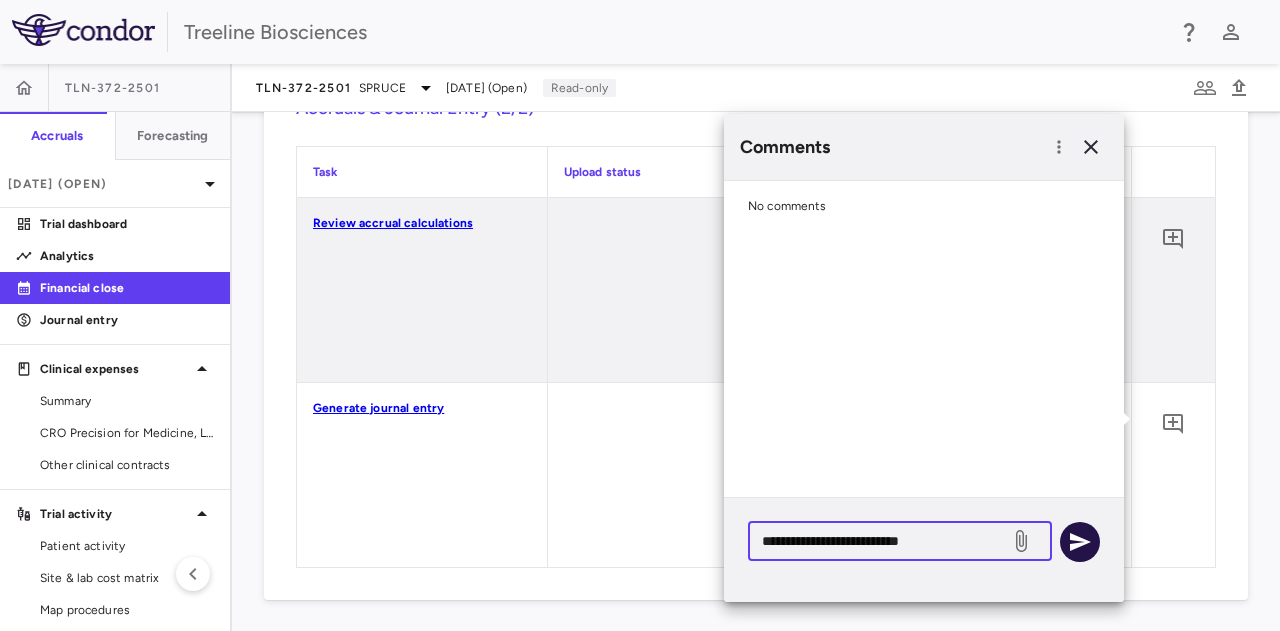type on "**********" 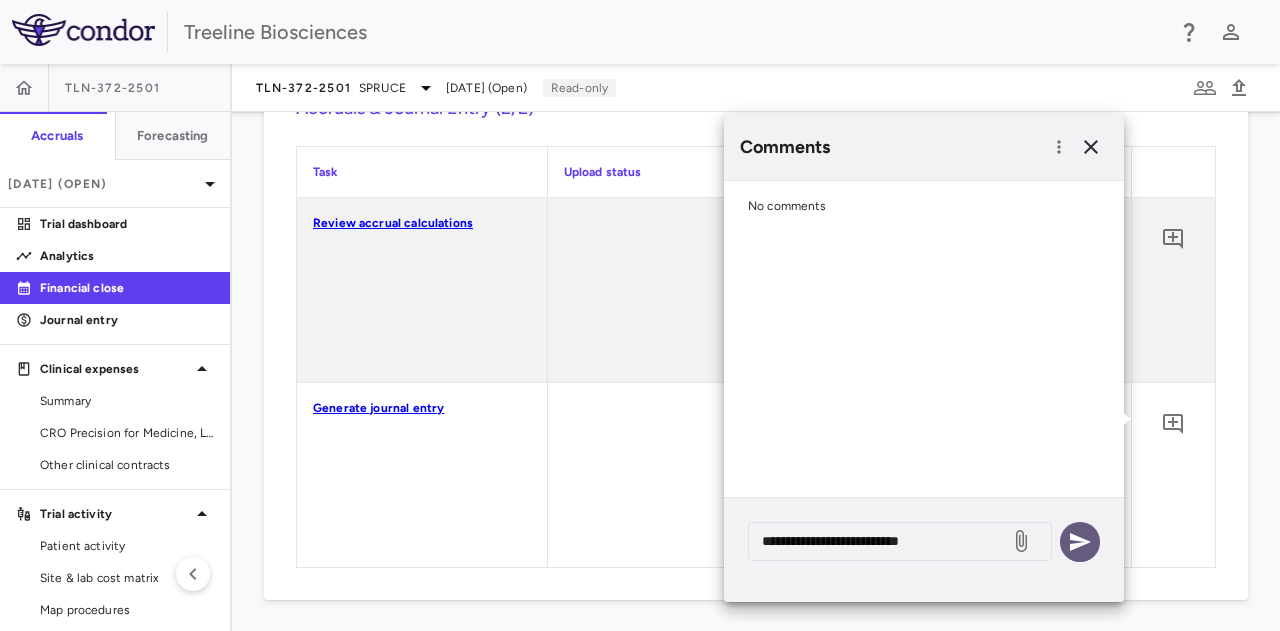 click 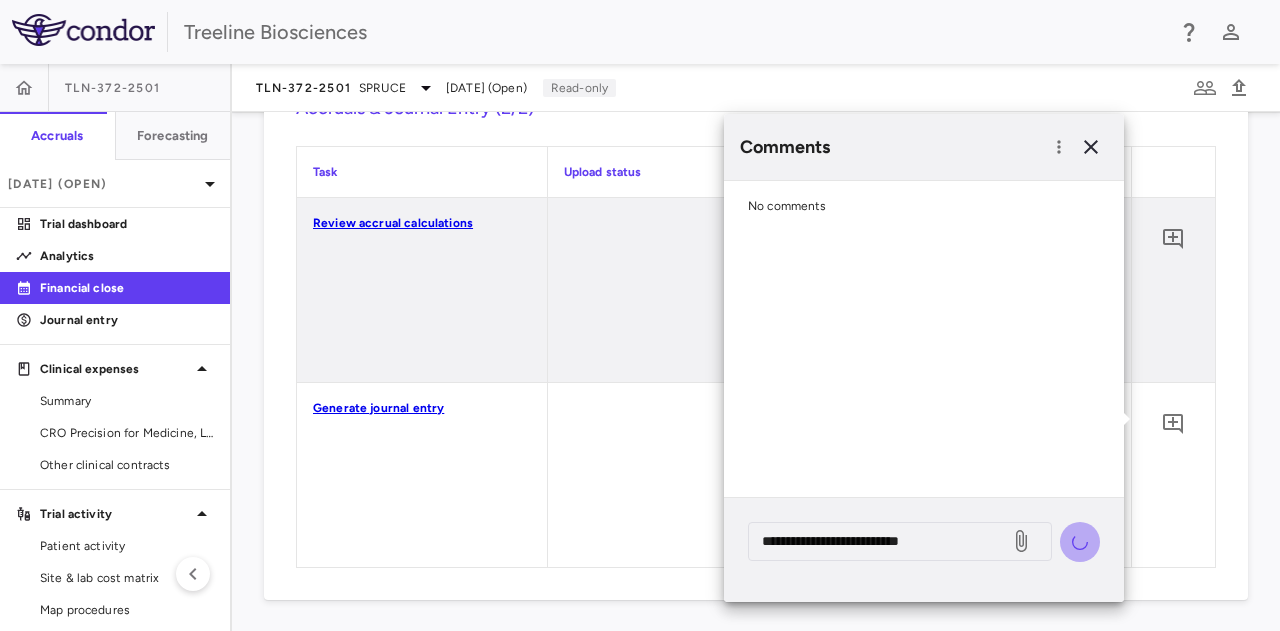 type 